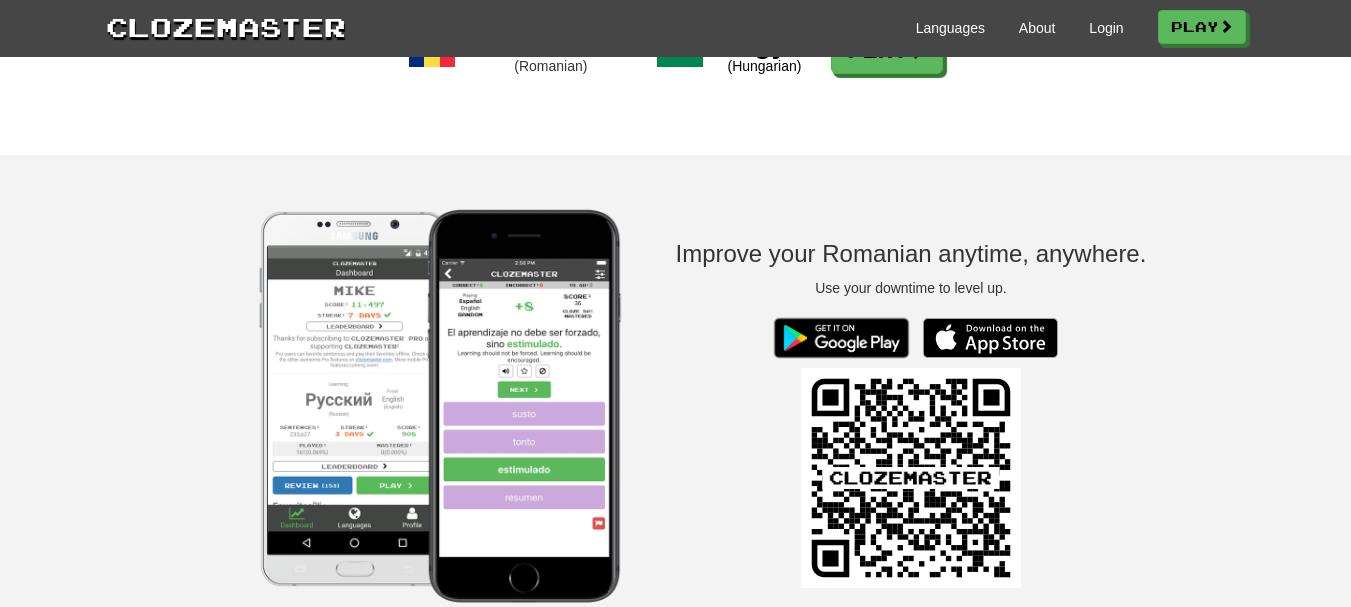 scroll, scrollTop: 1700, scrollLeft: 0, axis: vertical 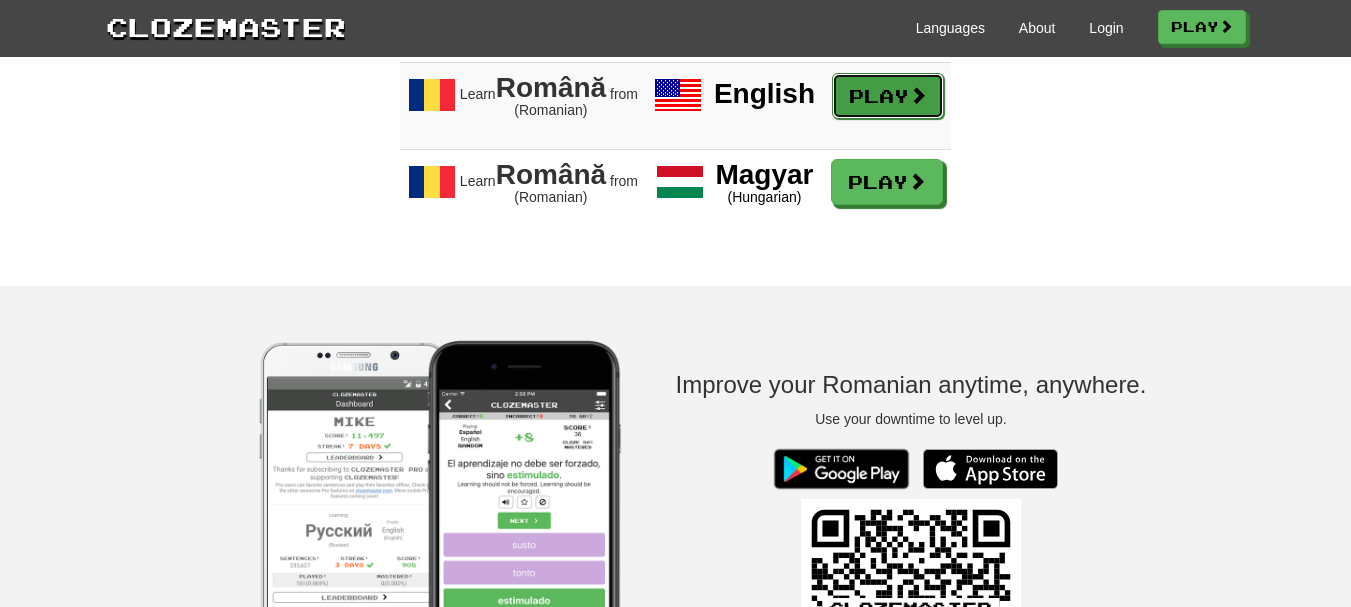 click on "Play" at bounding box center (888, 96) 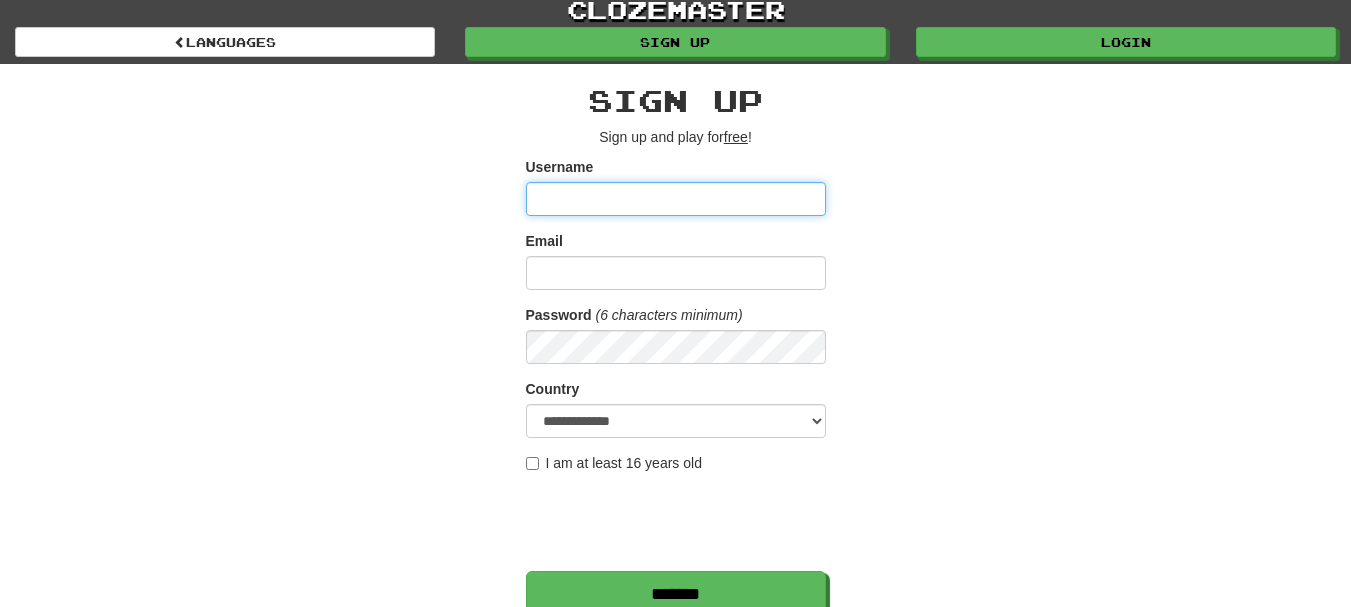 scroll, scrollTop: 0, scrollLeft: 0, axis: both 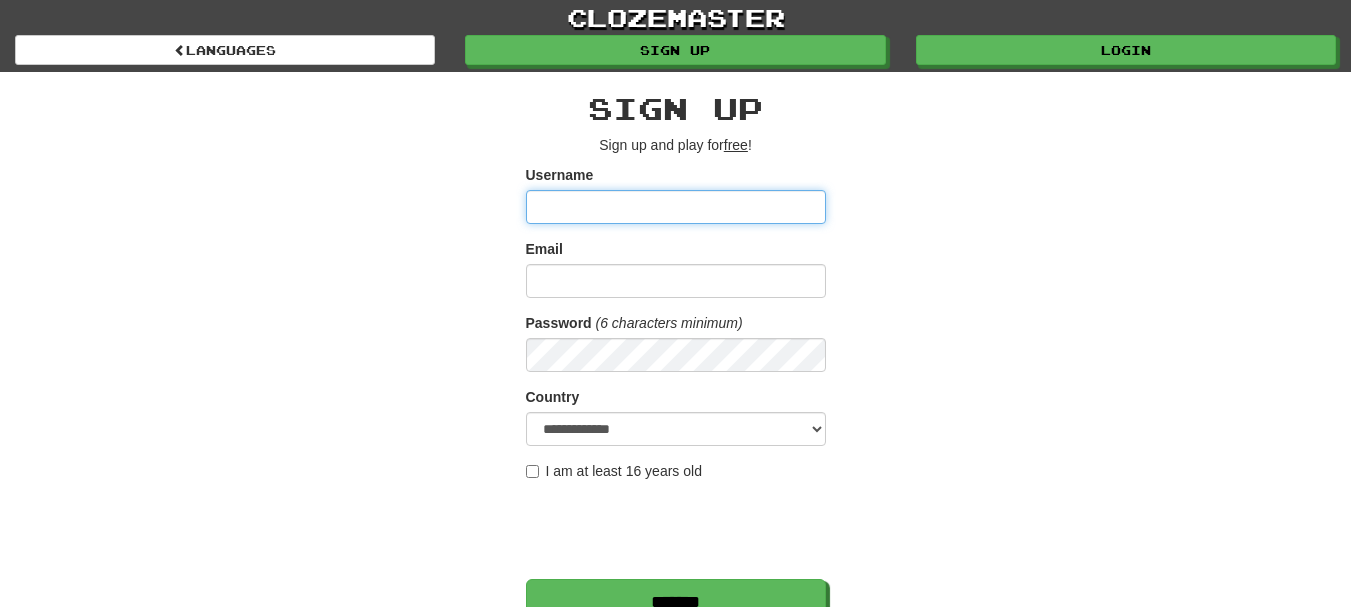 click on "Username" at bounding box center (676, 207) 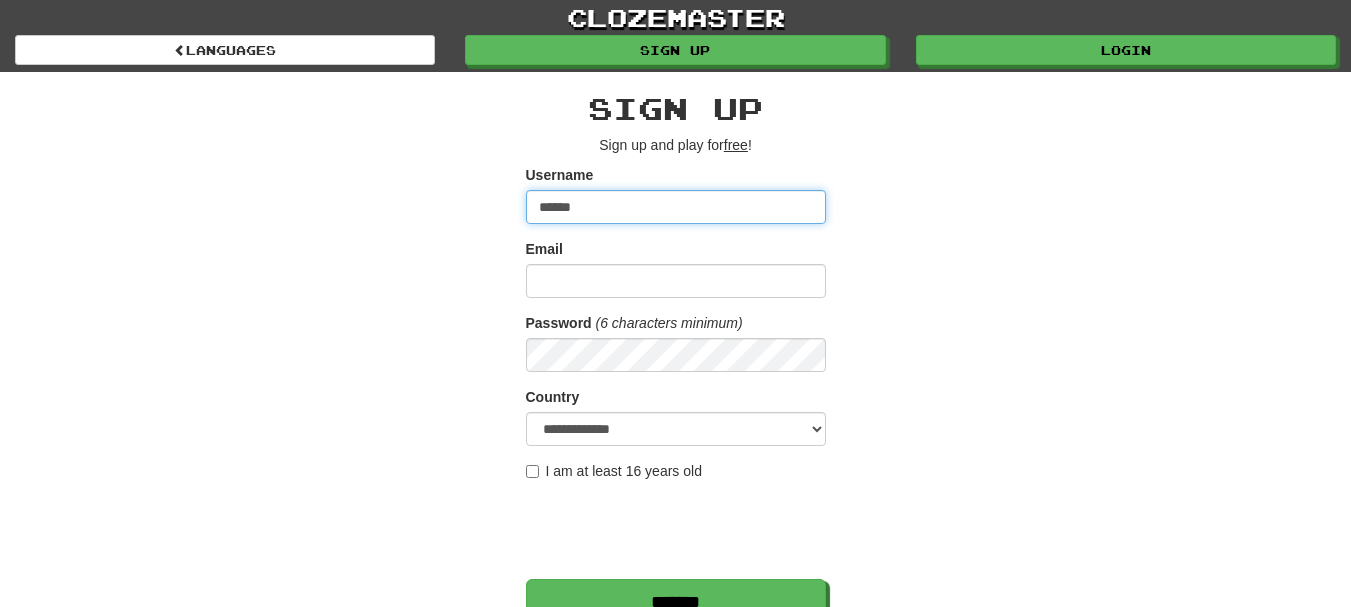 type on "******" 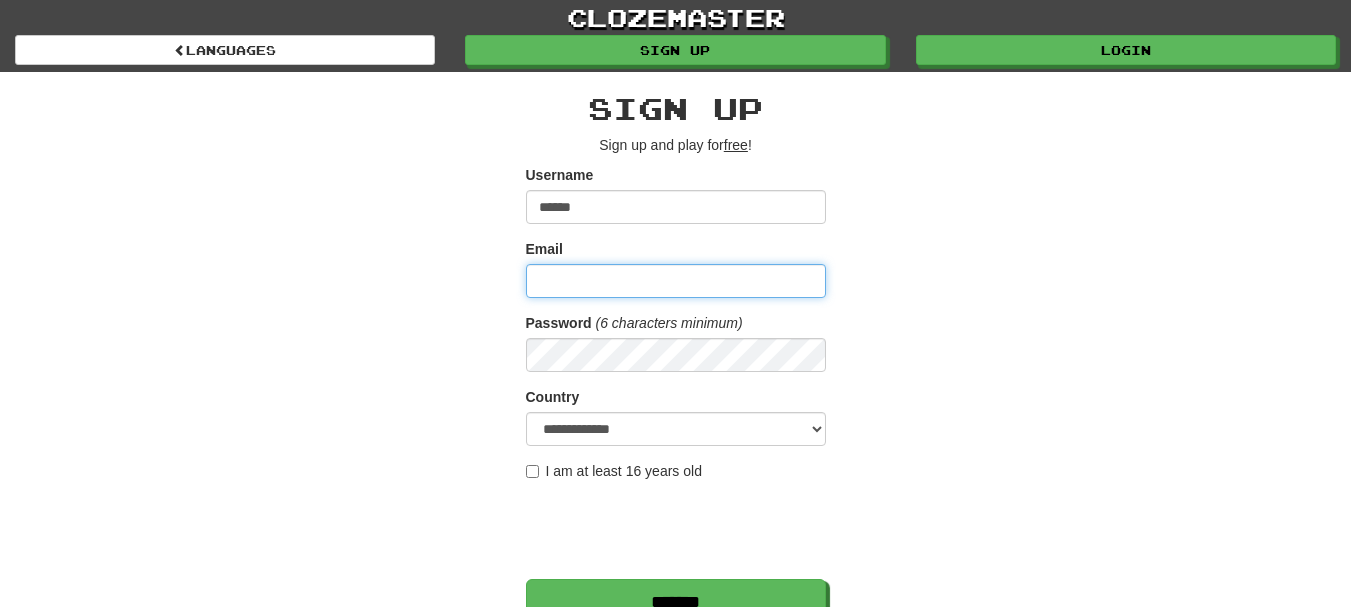 click on "Email" at bounding box center [676, 281] 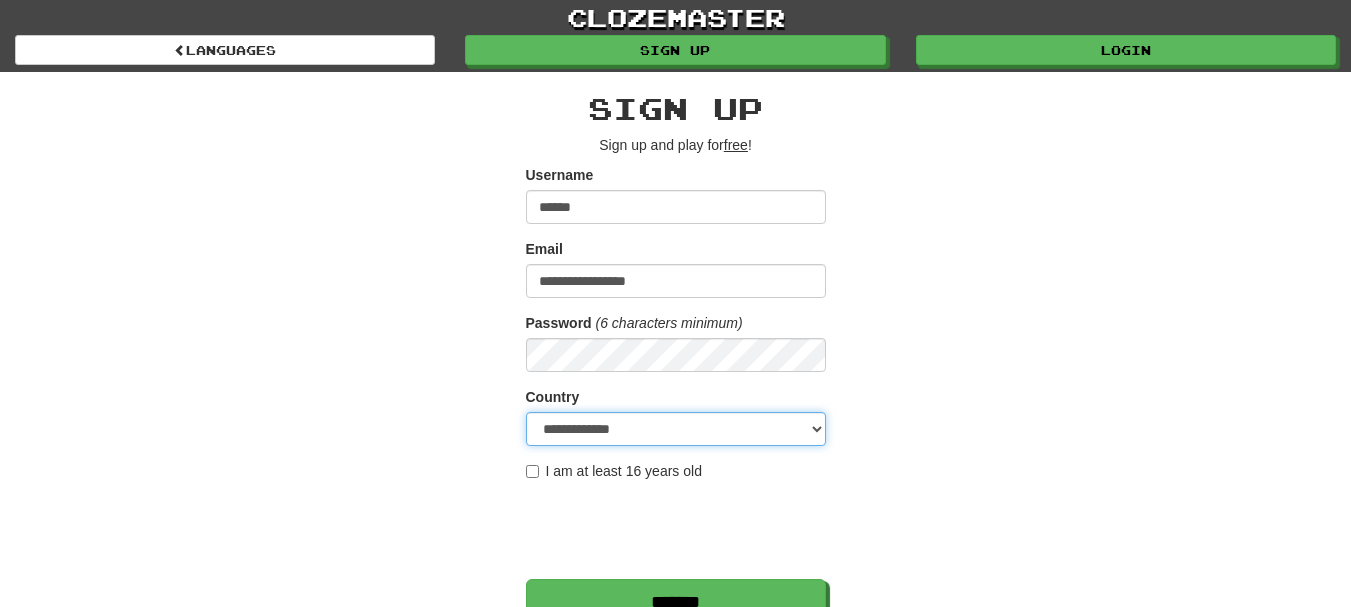 select on "**" 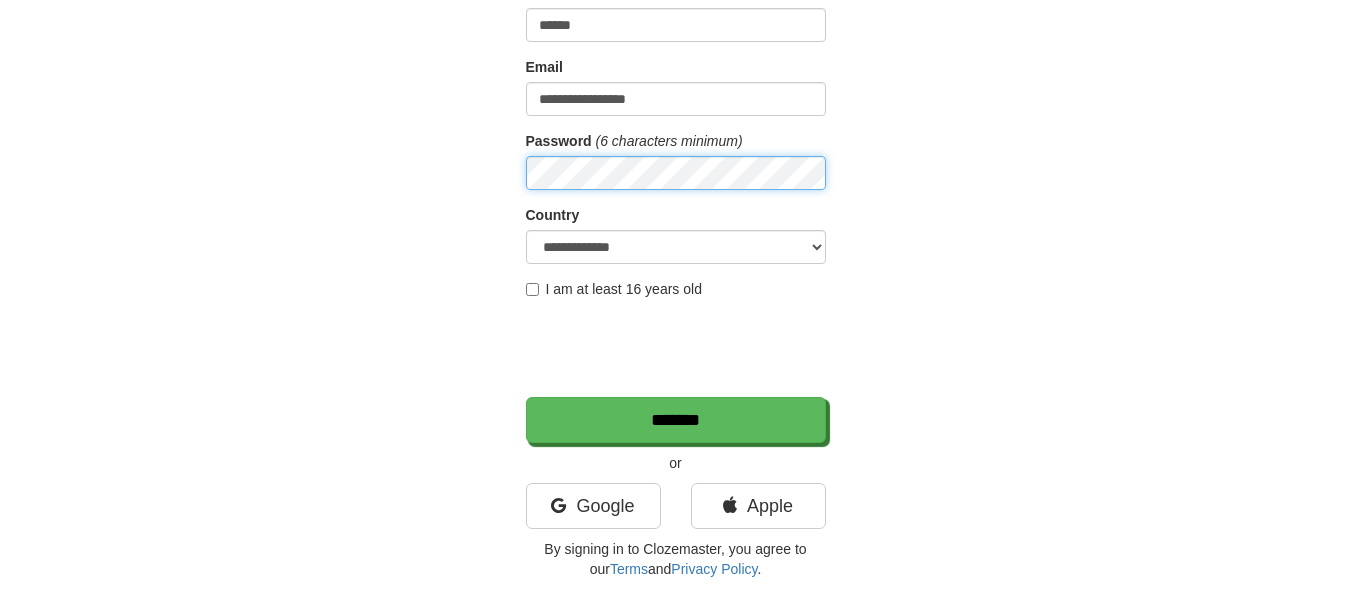 scroll, scrollTop: 200, scrollLeft: 0, axis: vertical 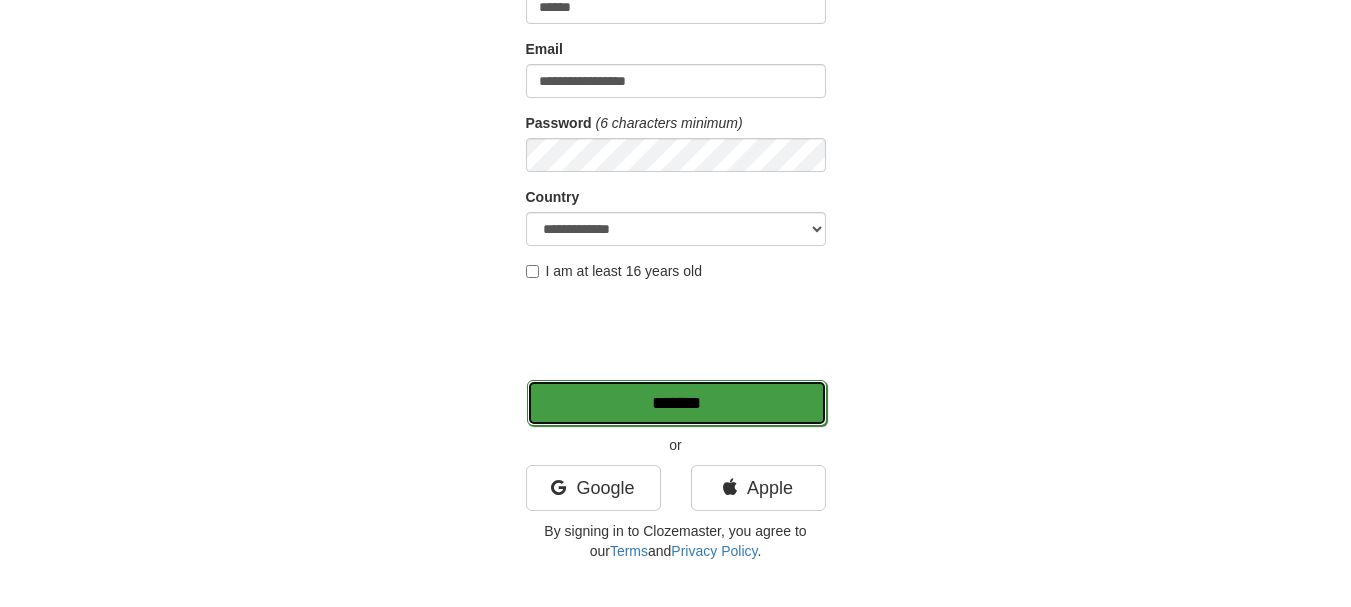 click on "*******" at bounding box center (677, 403) 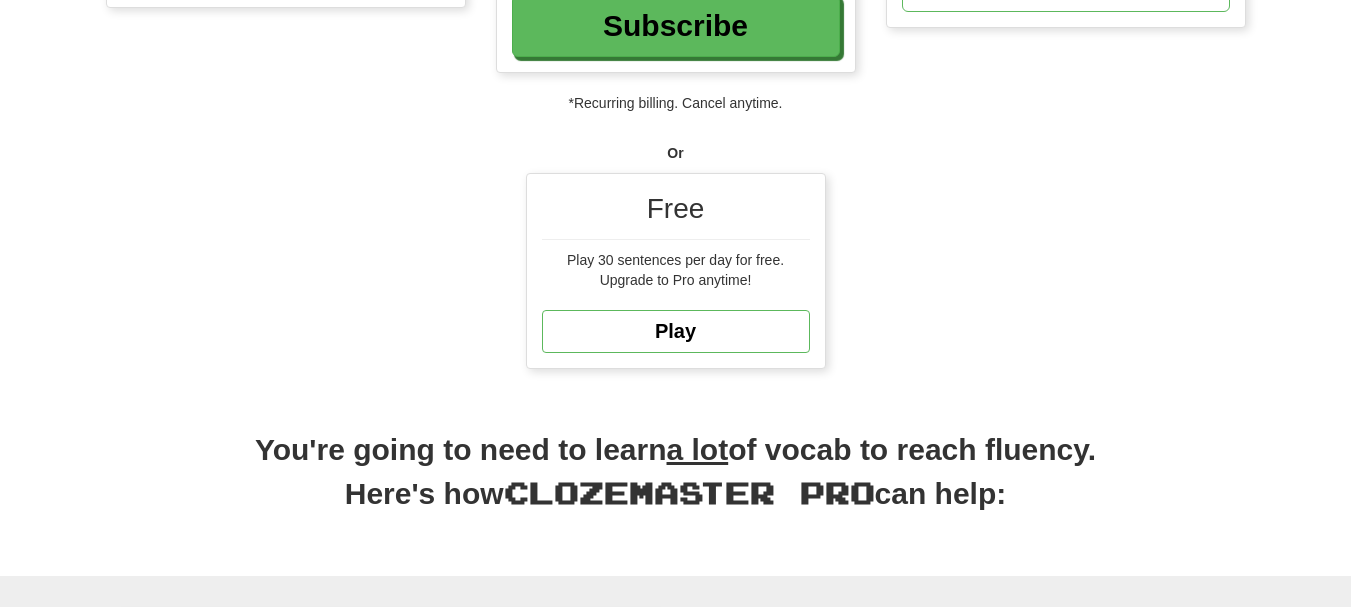 scroll, scrollTop: 500, scrollLeft: 0, axis: vertical 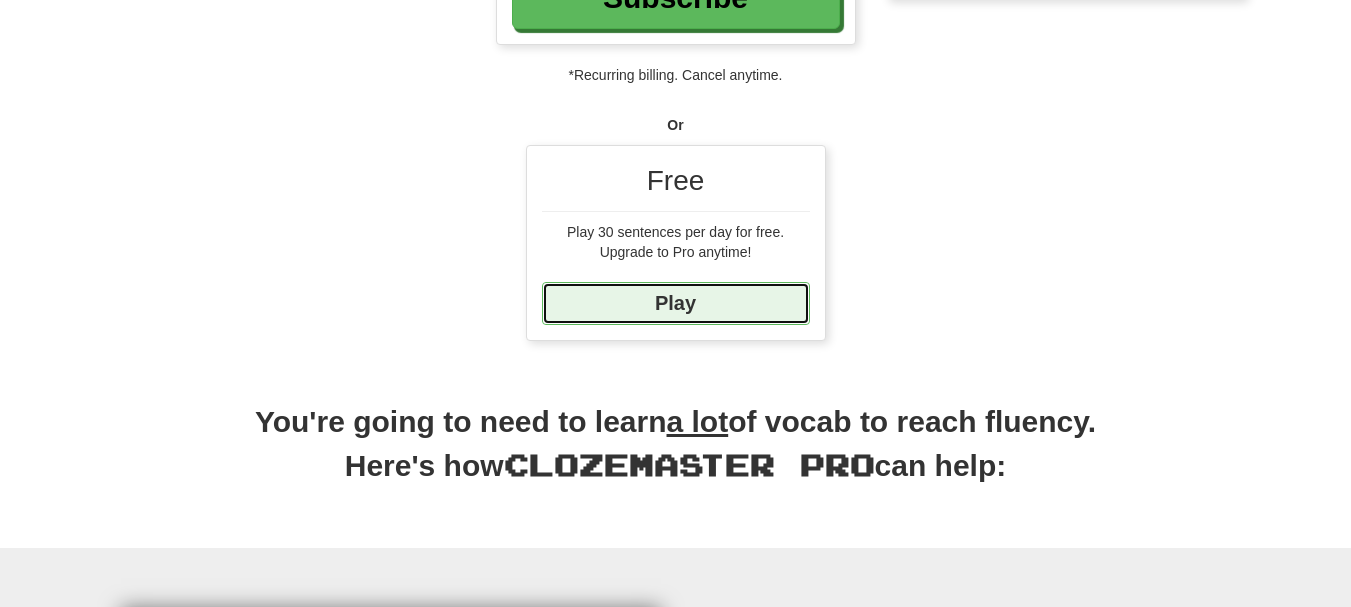 click on "Play" at bounding box center [676, 303] 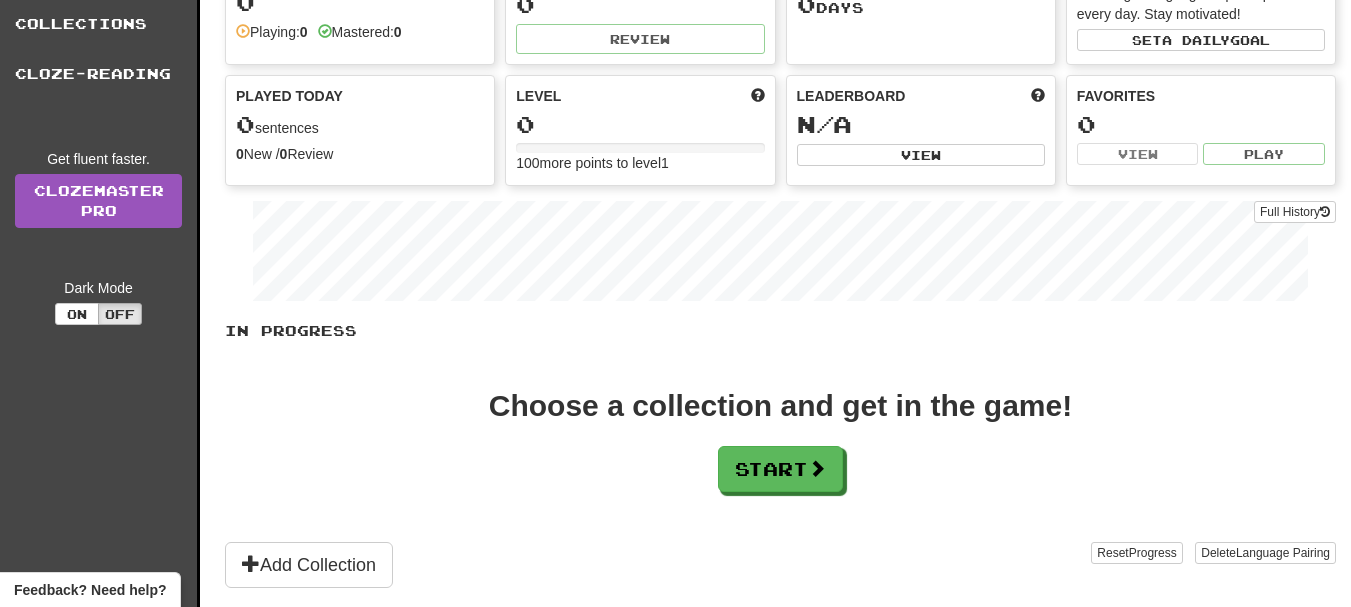 scroll, scrollTop: 0, scrollLeft: 0, axis: both 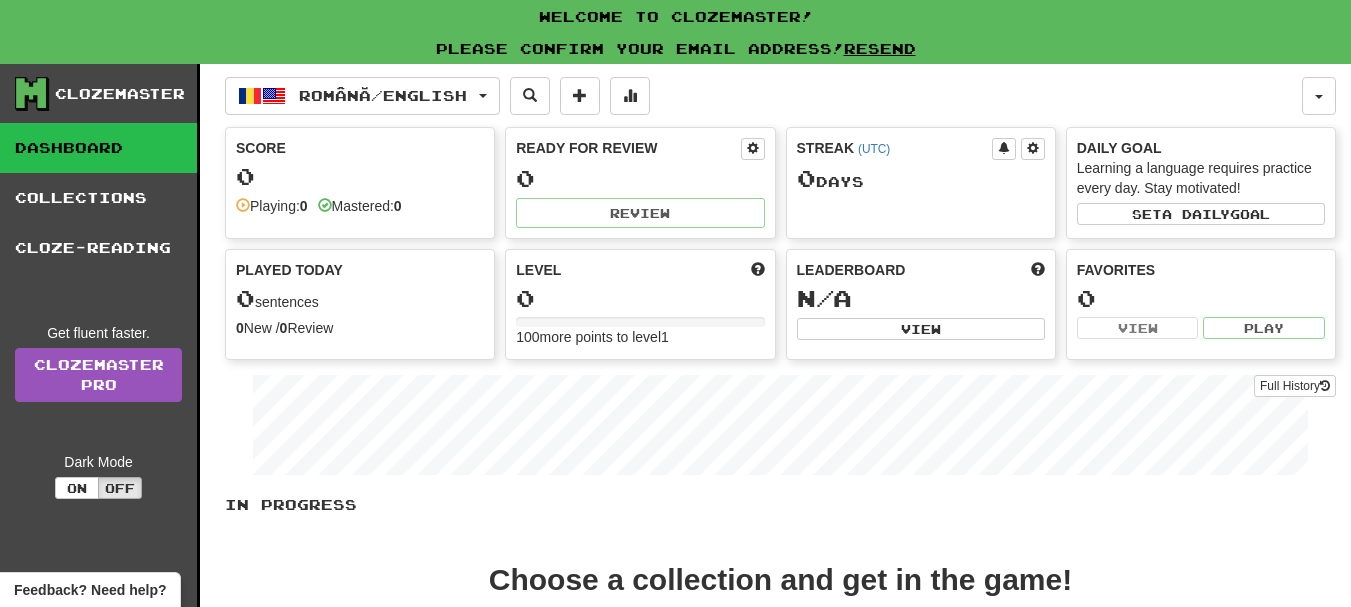 click on "0  Day s" at bounding box center [921, 179] 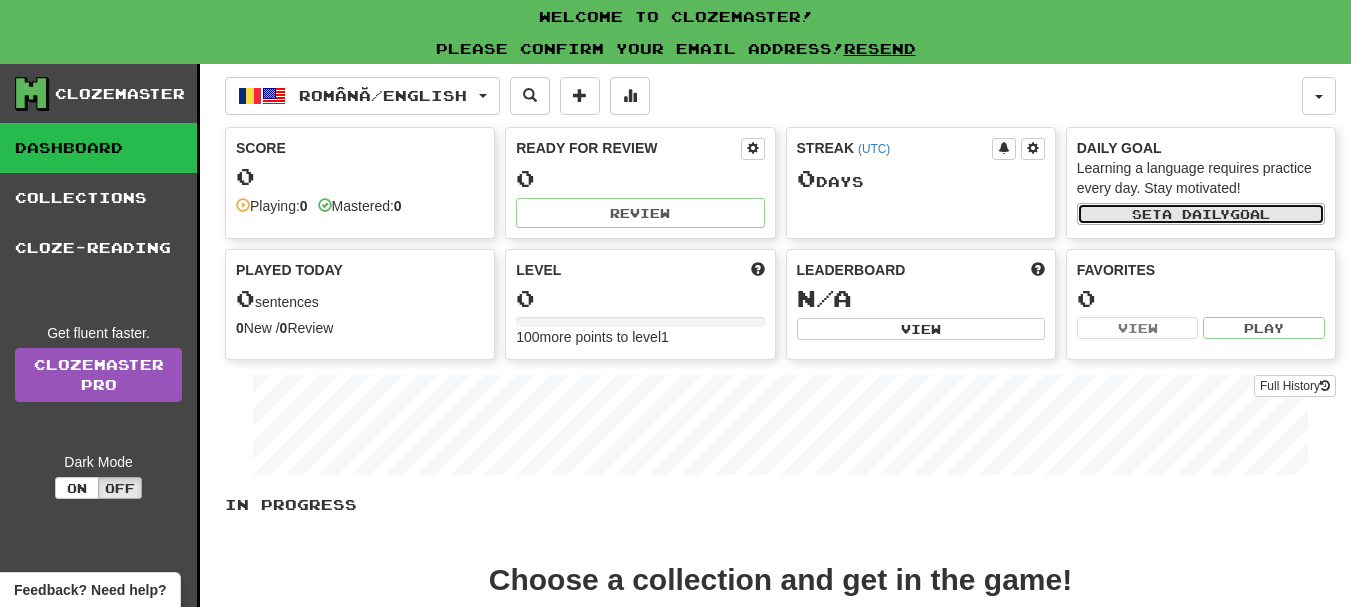 click on "Set  a daily  goal" at bounding box center (1201, 214) 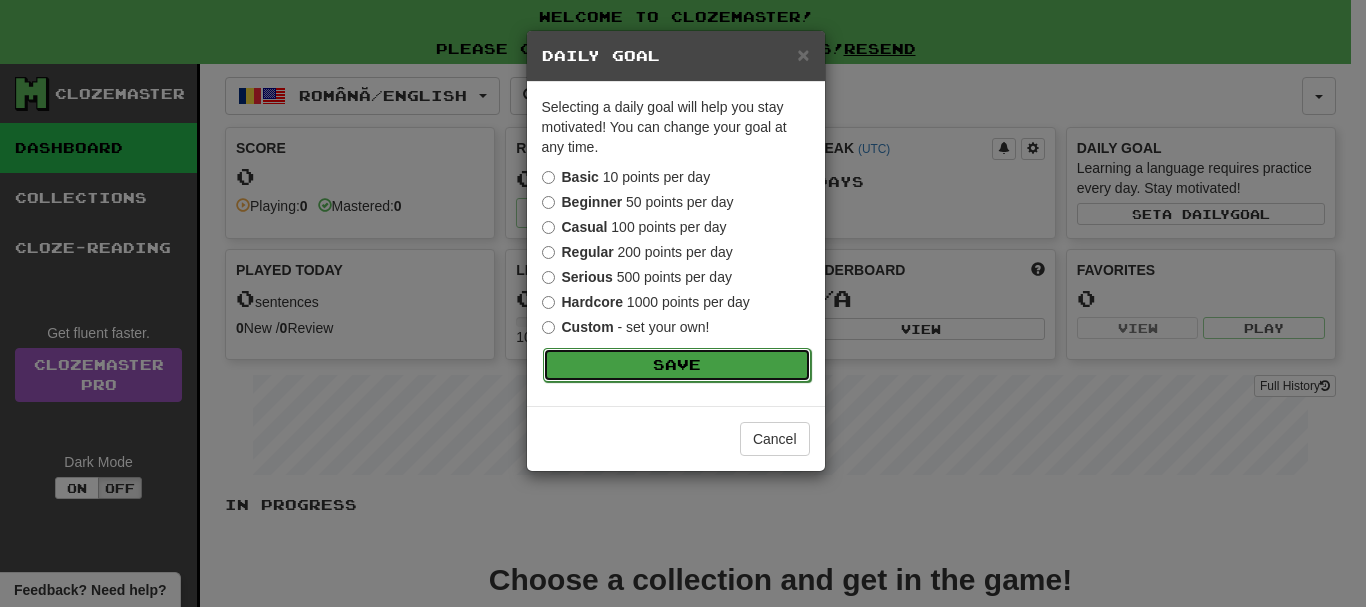 click on "Save" at bounding box center [677, 365] 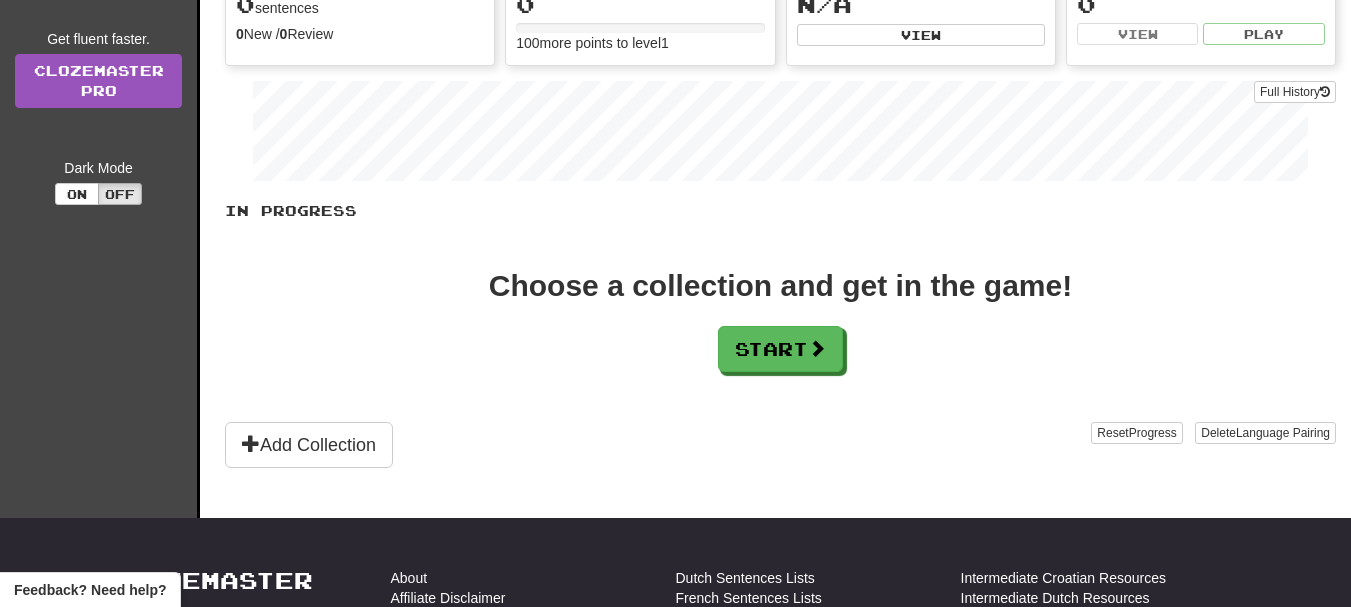 scroll, scrollTop: 300, scrollLeft: 0, axis: vertical 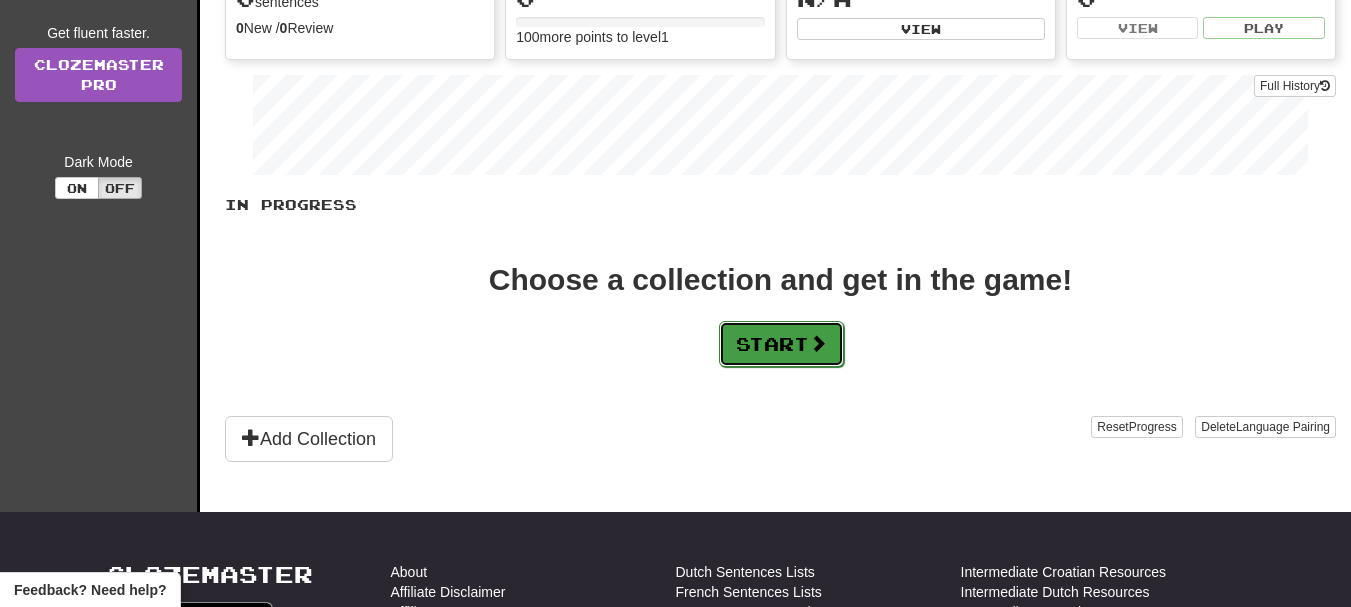 click on "Start" at bounding box center (781, 344) 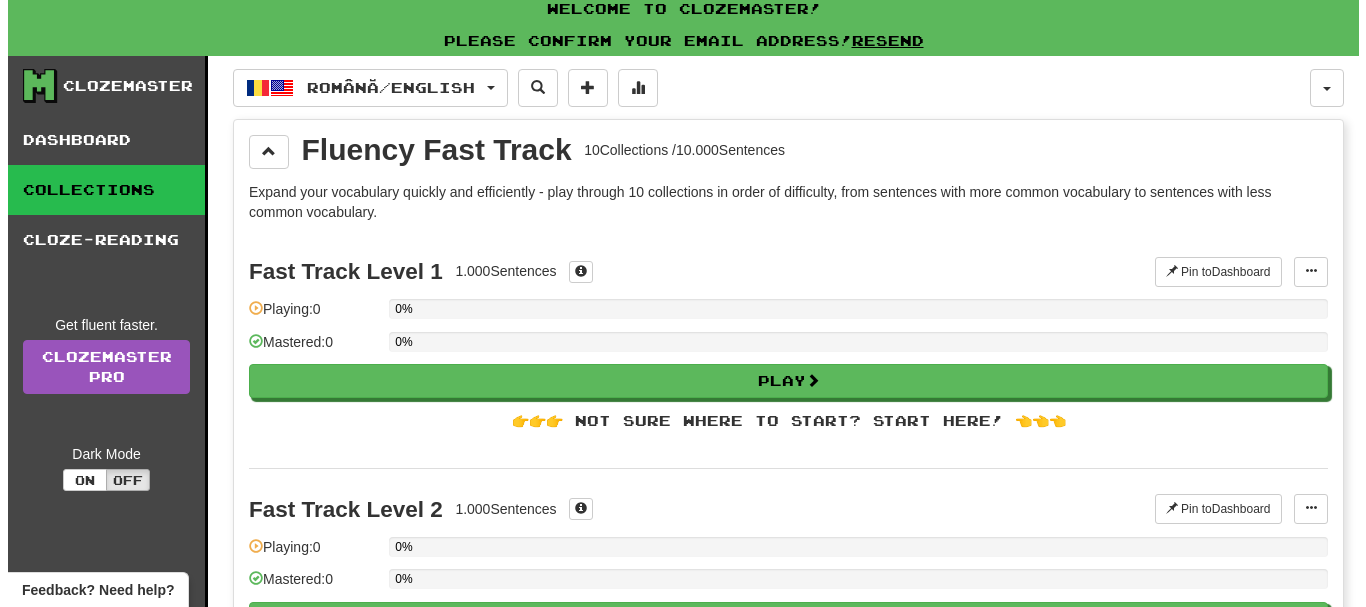 scroll, scrollTop: 0, scrollLeft: 0, axis: both 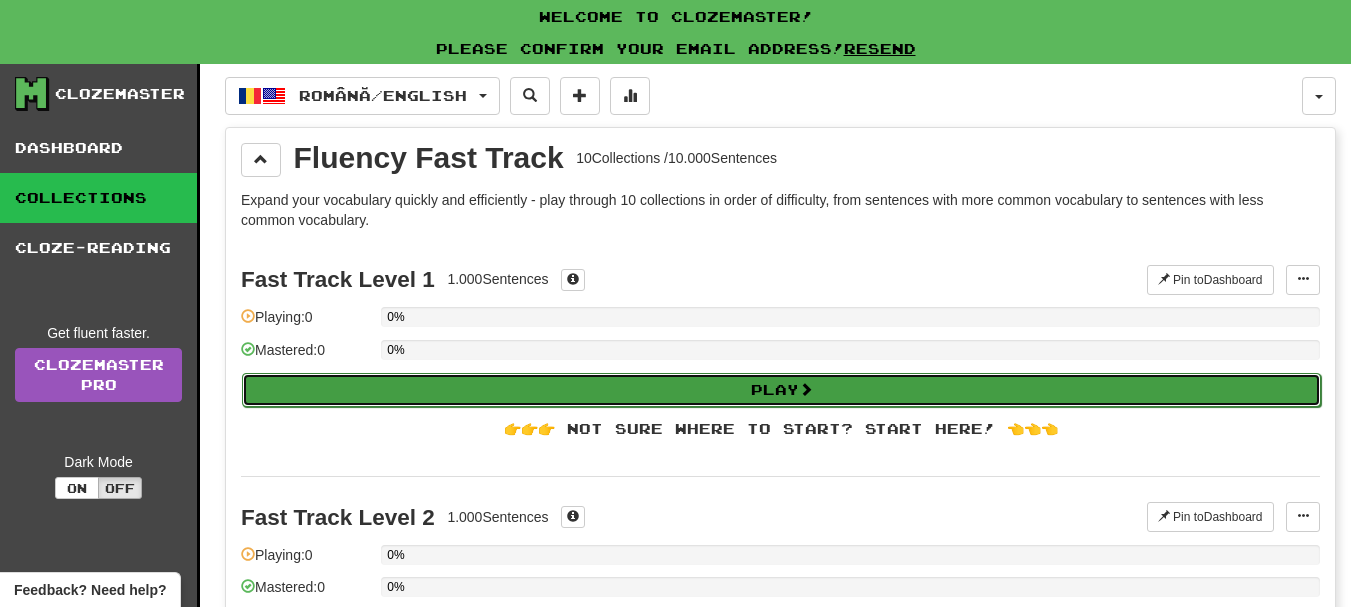 click on "Play" at bounding box center [781, 390] 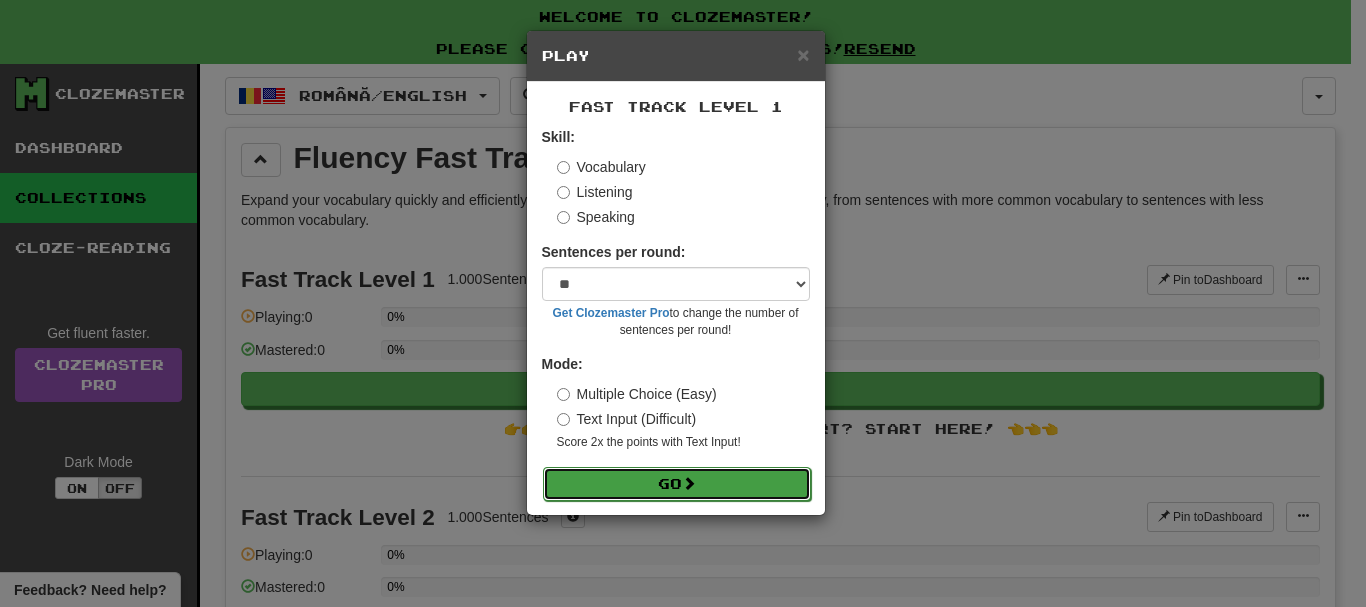 click on "Go" at bounding box center (677, 484) 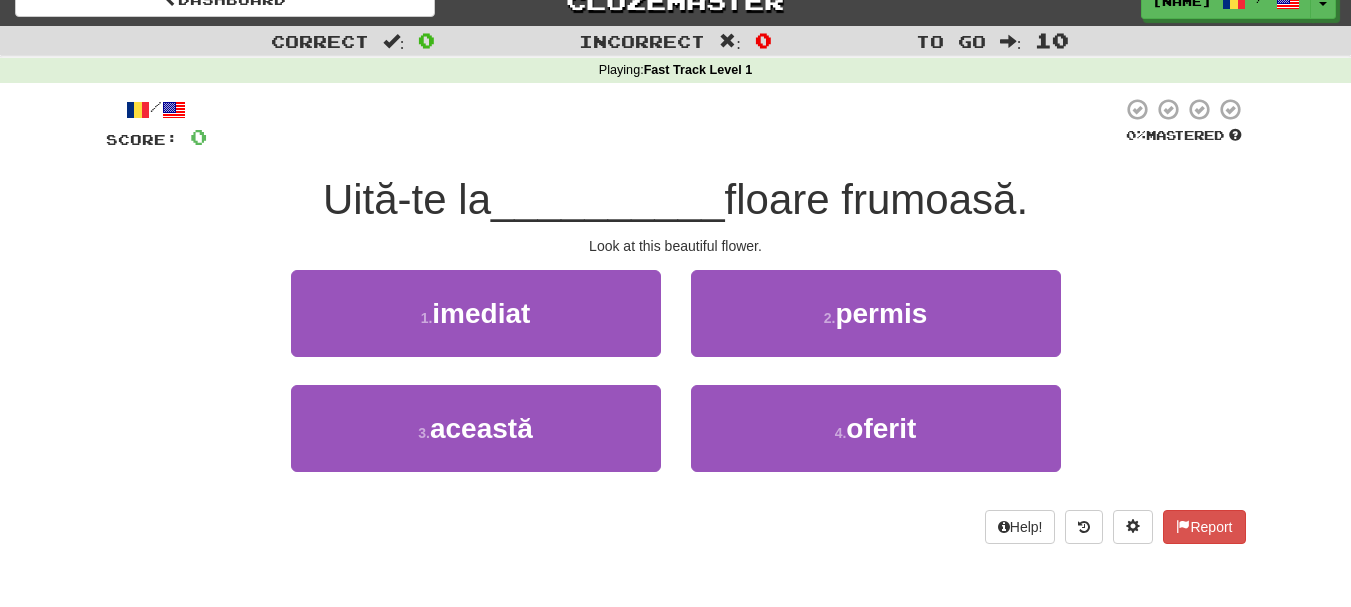 scroll, scrollTop: 0, scrollLeft: 0, axis: both 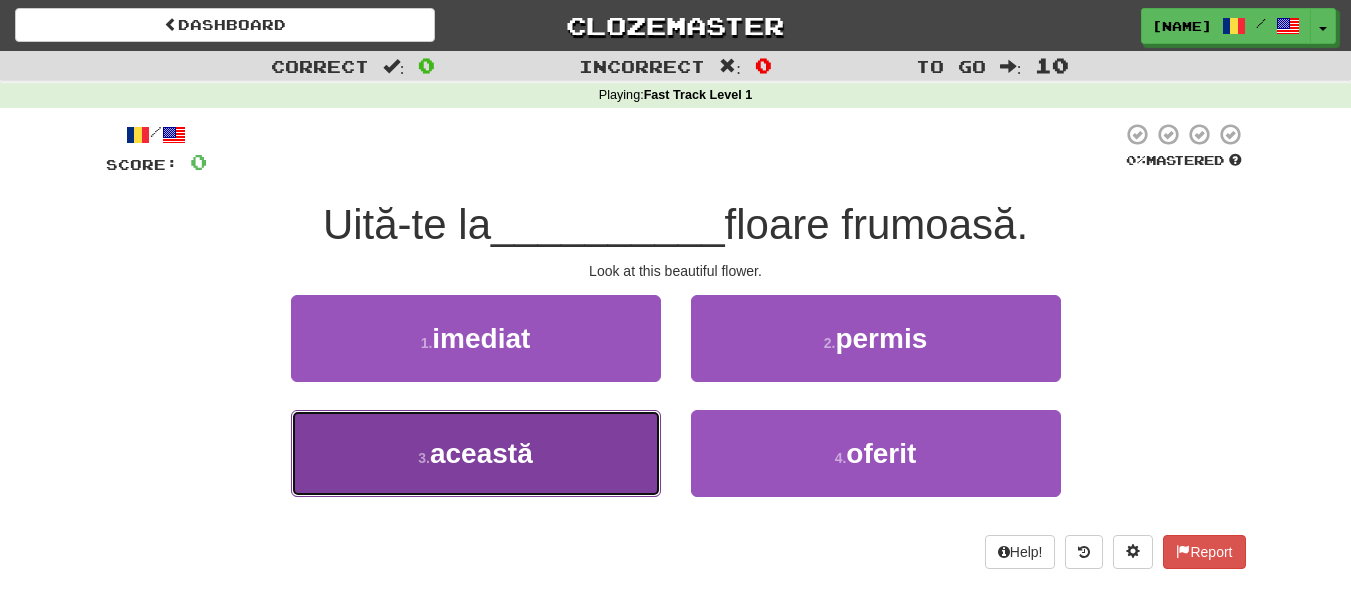 click on "această" at bounding box center (481, 453) 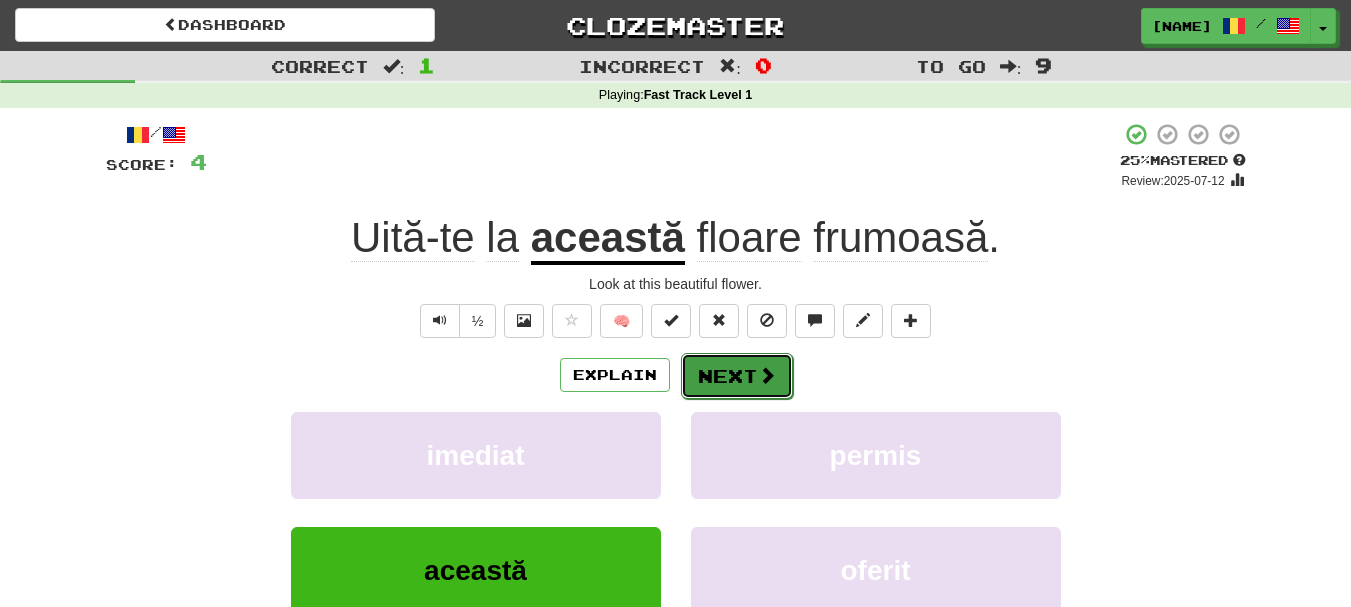 click on "Next" at bounding box center (737, 376) 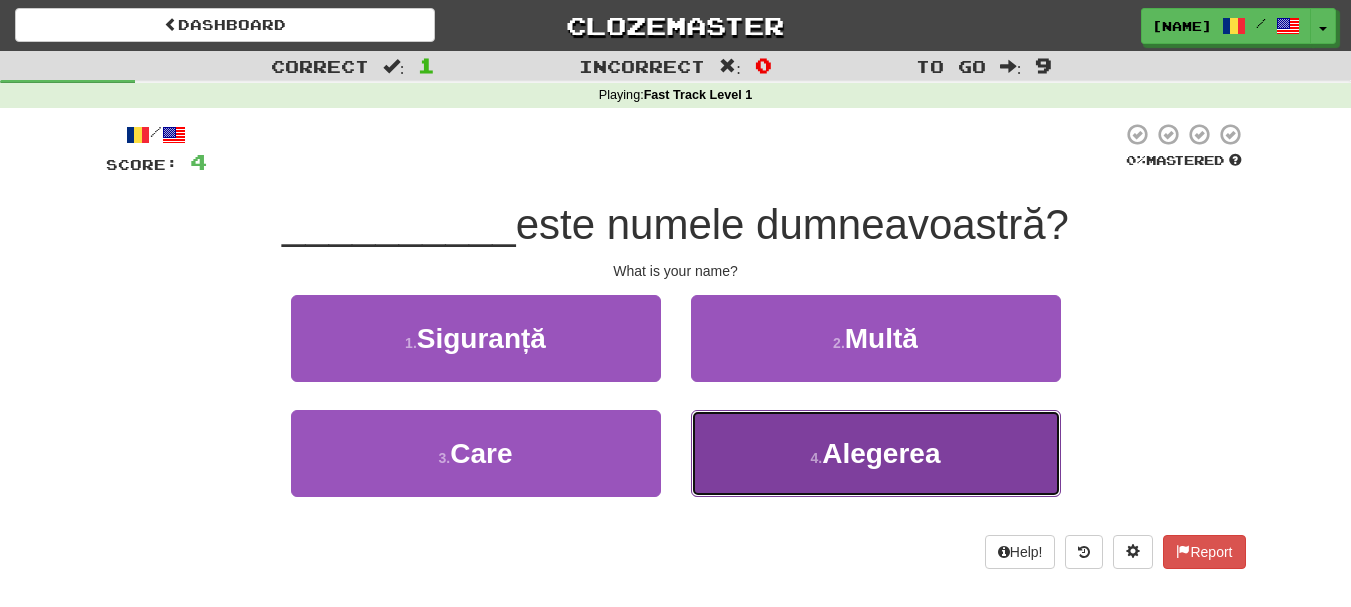 click on "Alegerea" at bounding box center [881, 453] 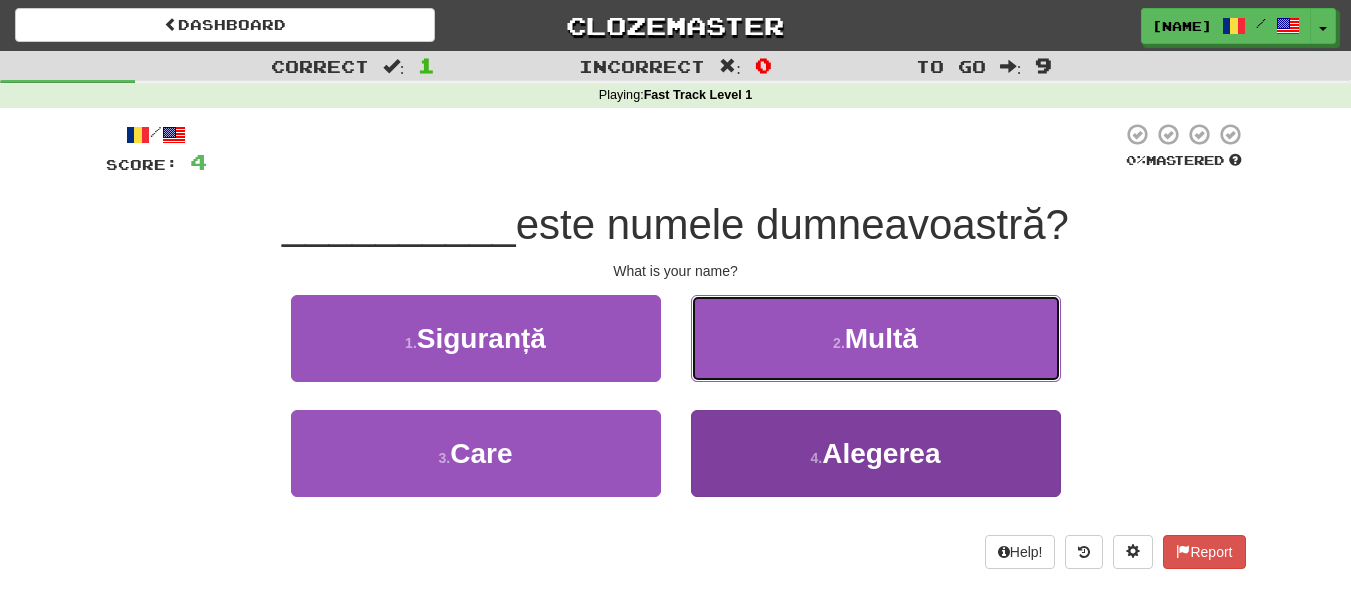 click on "Multă" at bounding box center (881, 338) 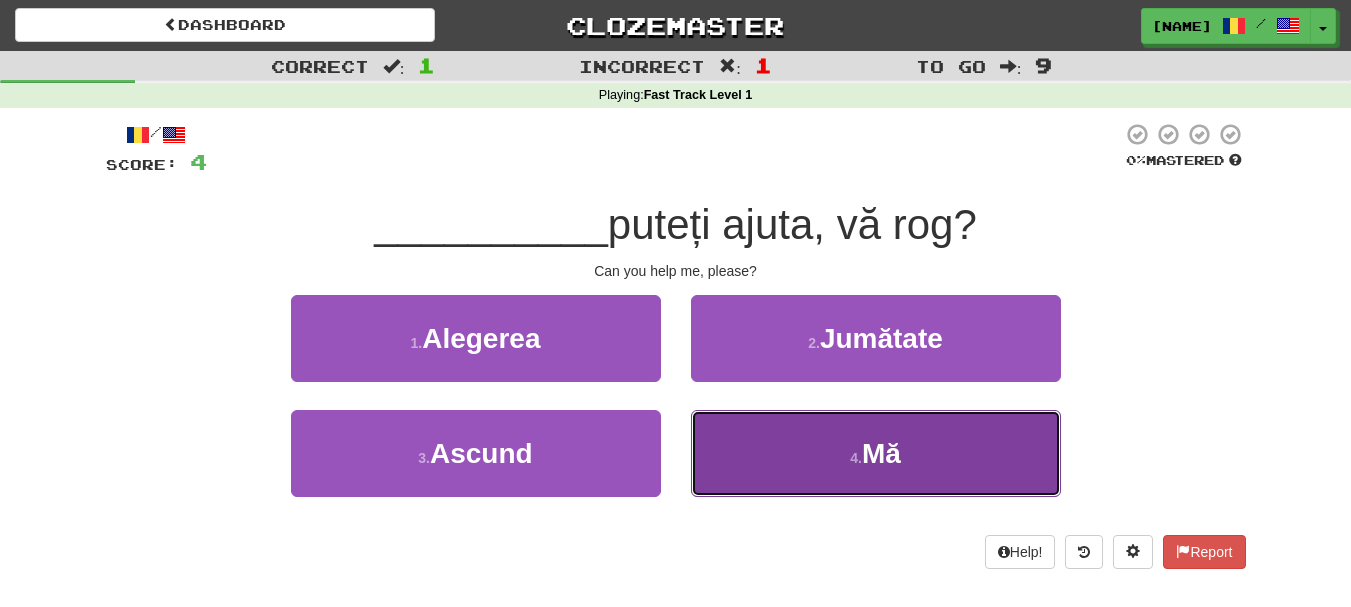 click on "Mă" at bounding box center (881, 453) 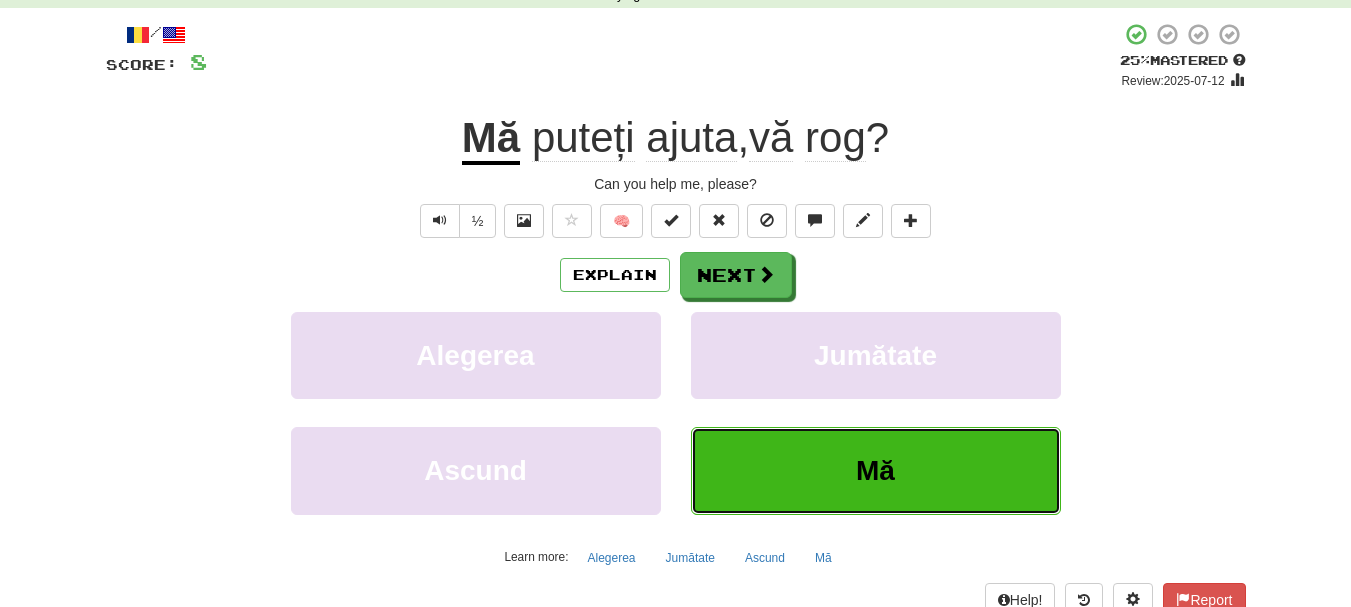 scroll, scrollTop: 200, scrollLeft: 0, axis: vertical 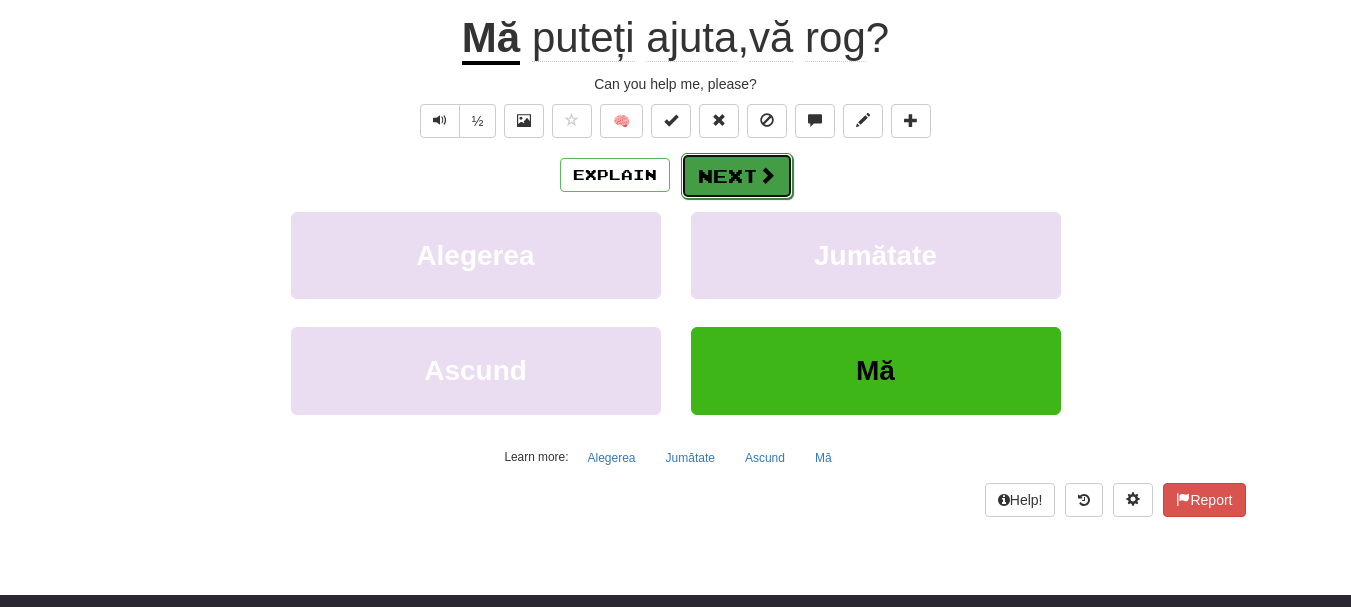 click on "Next" at bounding box center (737, 176) 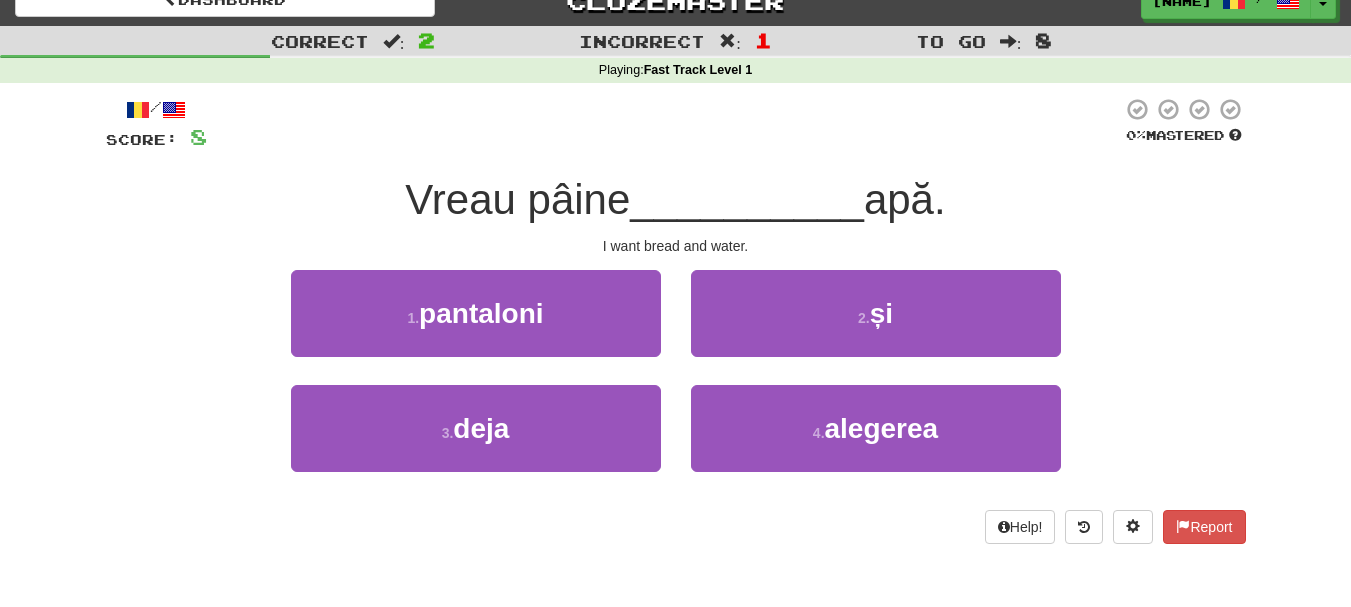 scroll, scrollTop: 0, scrollLeft: 0, axis: both 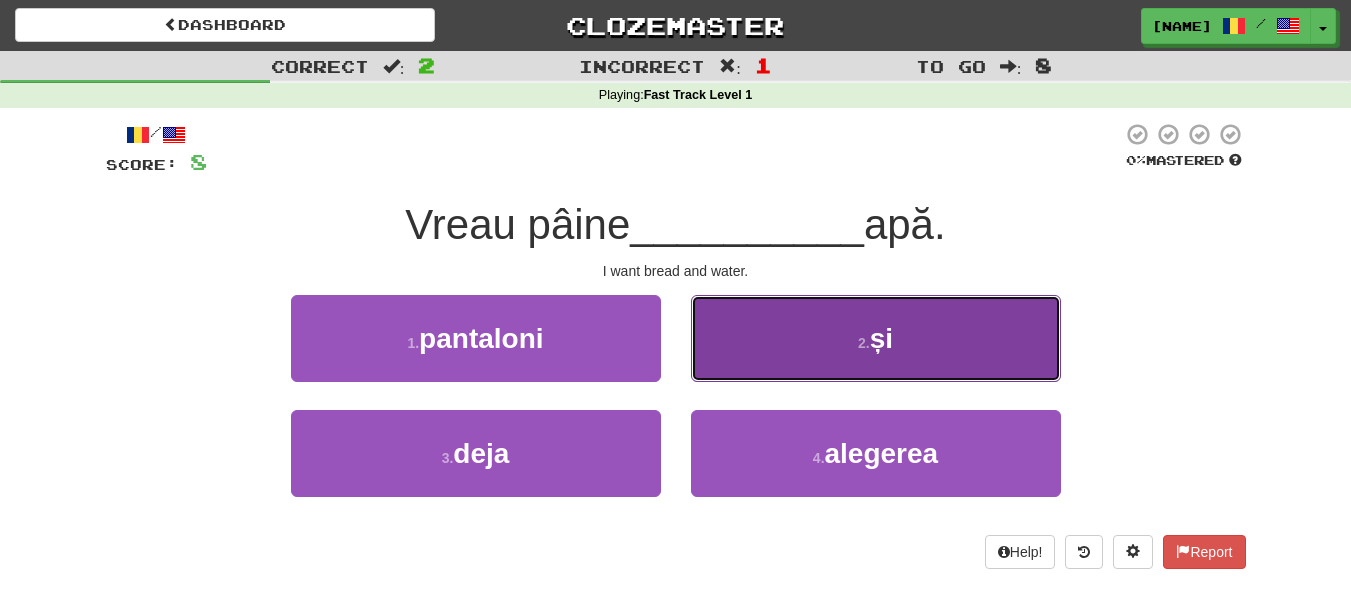 click on "2 .  și" at bounding box center (876, 338) 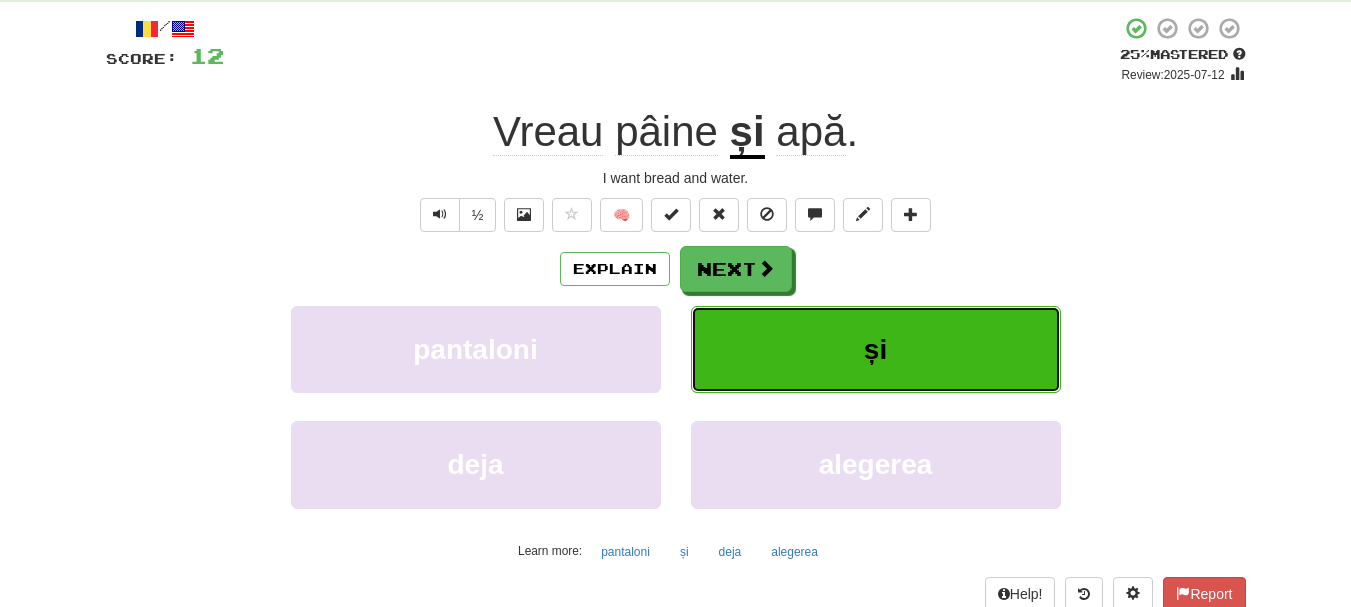 scroll, scrollTop: 100, scrollLeft: 0, axis: vertical 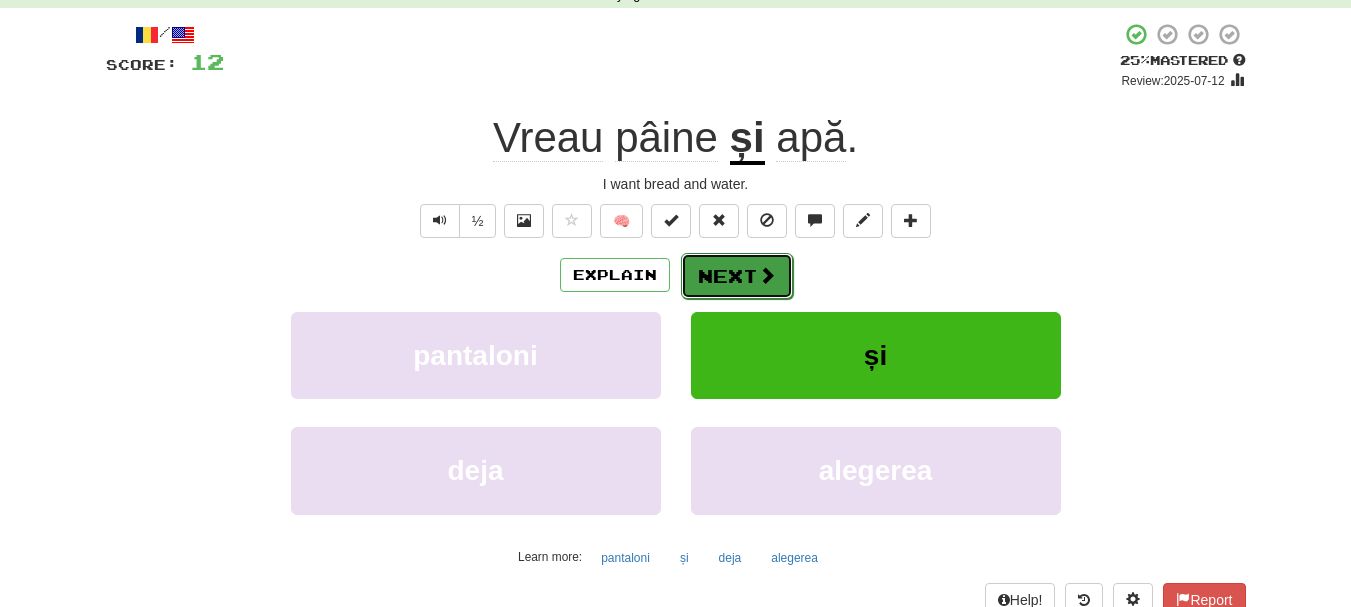 click on "Next" at bounding box center [737, 276] 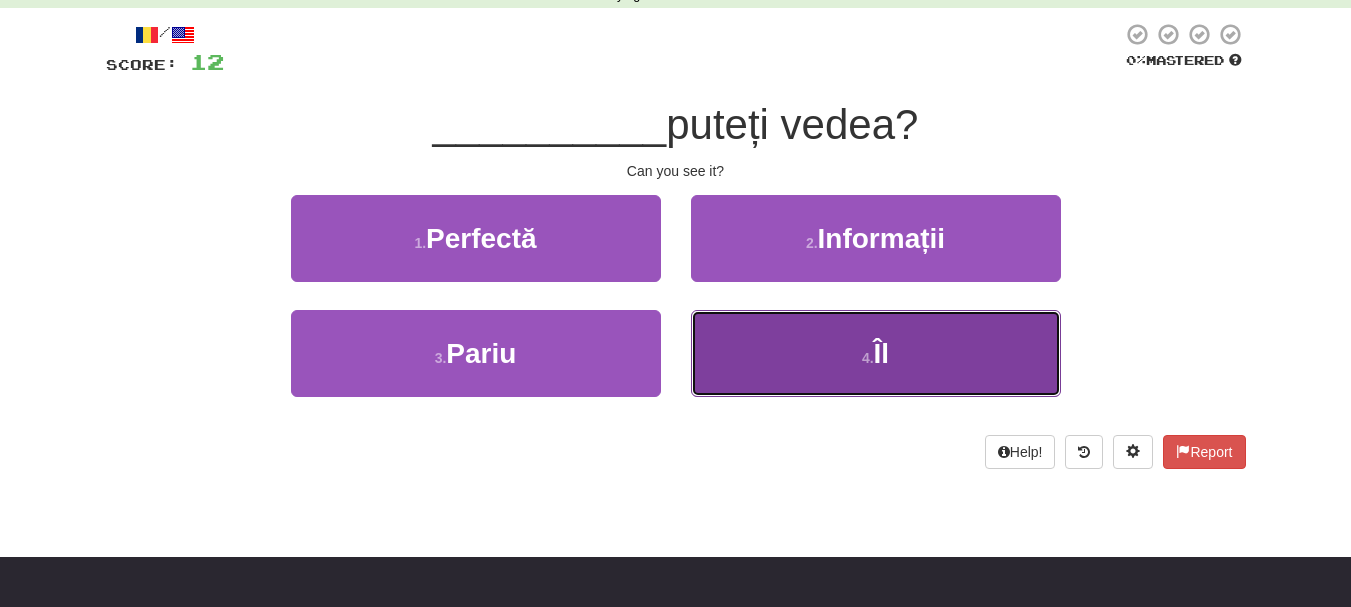 click on "4 .  Îl" at bounding box center [876, 353] 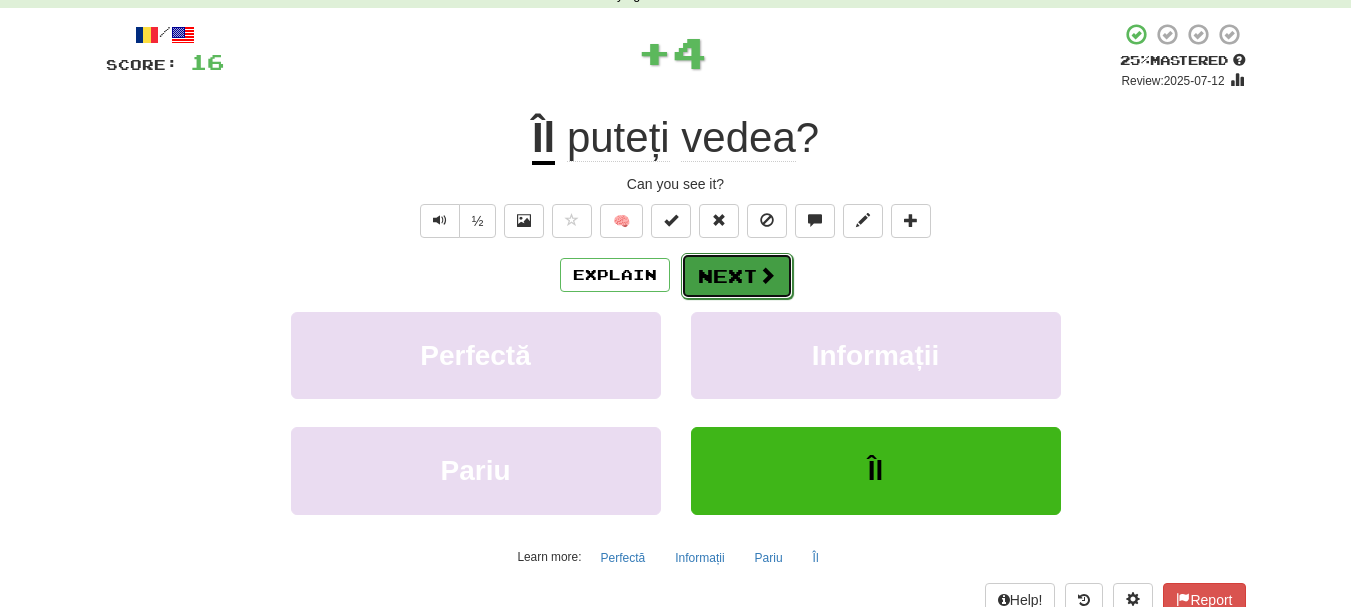 click at bounding box center (767, 275) 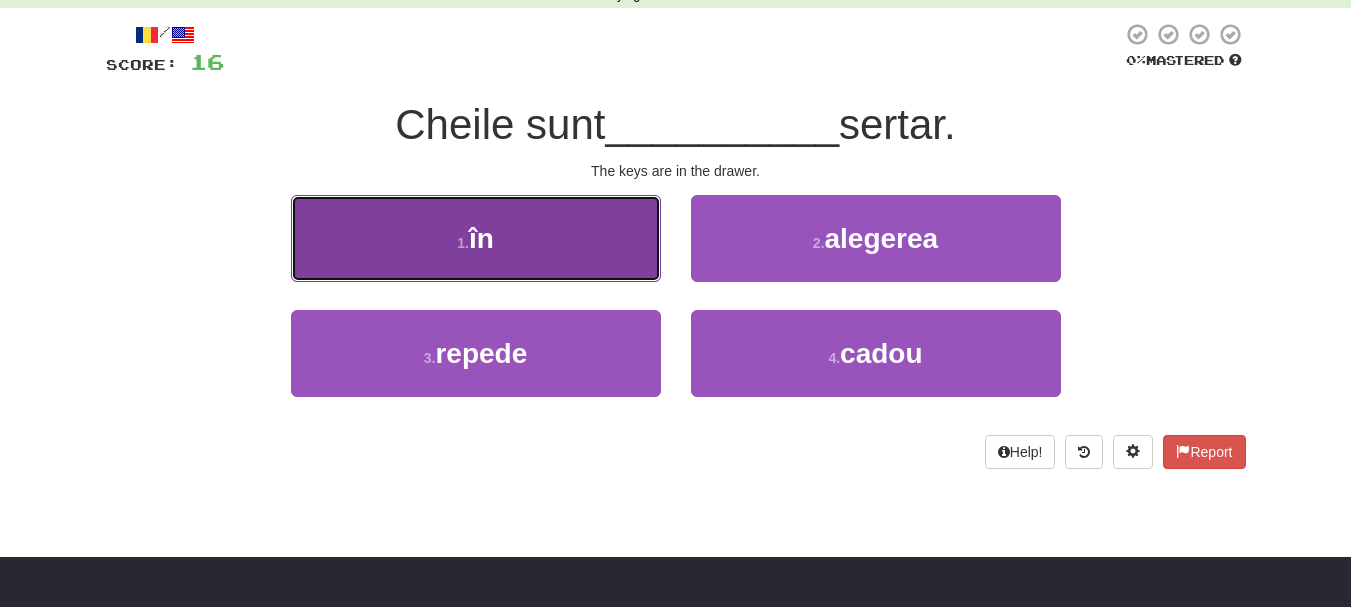 click on "1 .  în" at bounding box center [476, 238] 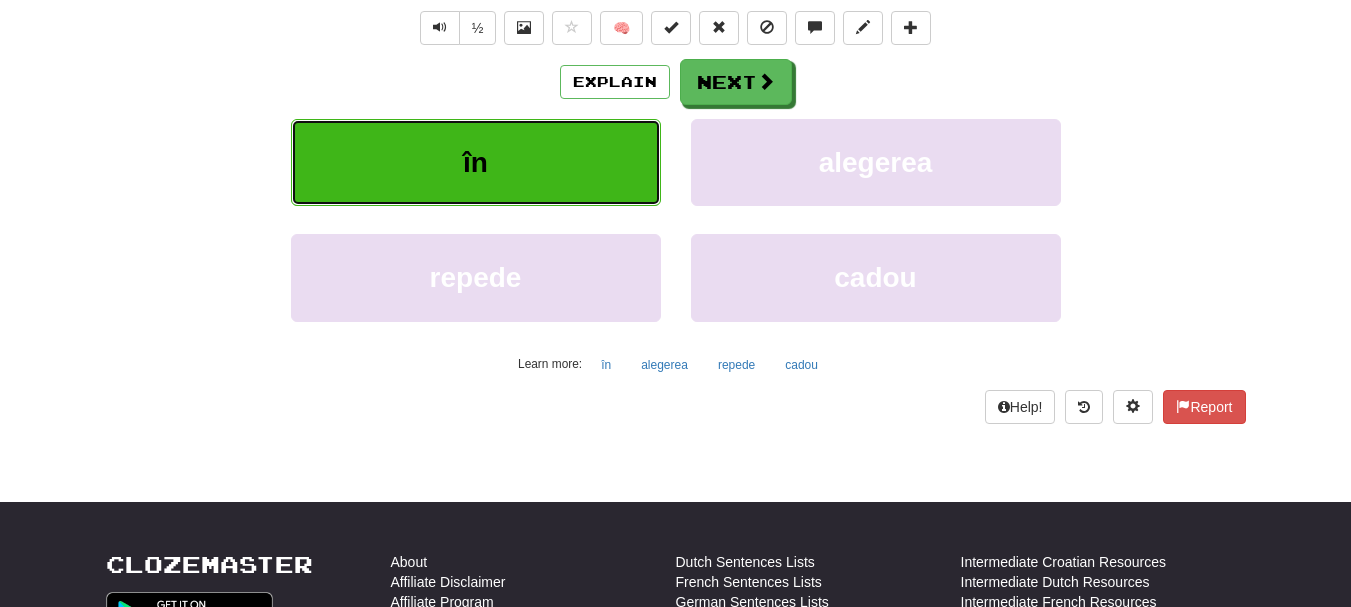 scroll, scrollTop: 300, scrollLeft: 0, axis: vertical 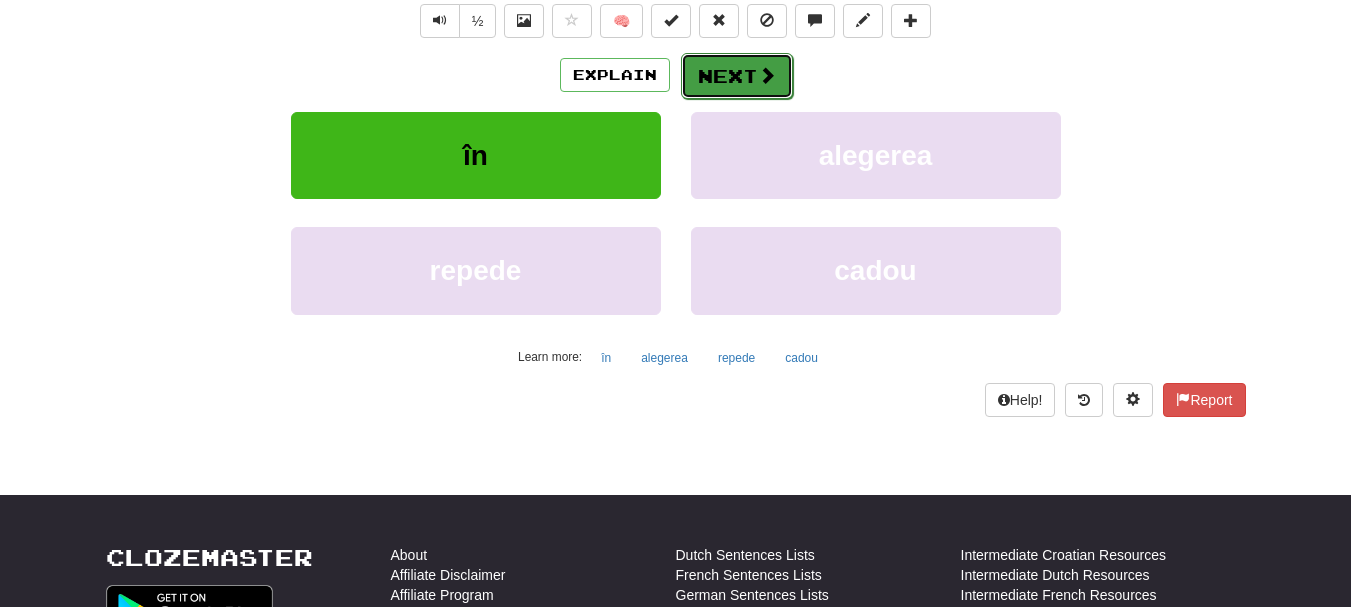 click on "Next" at bounding box center (737, 76) 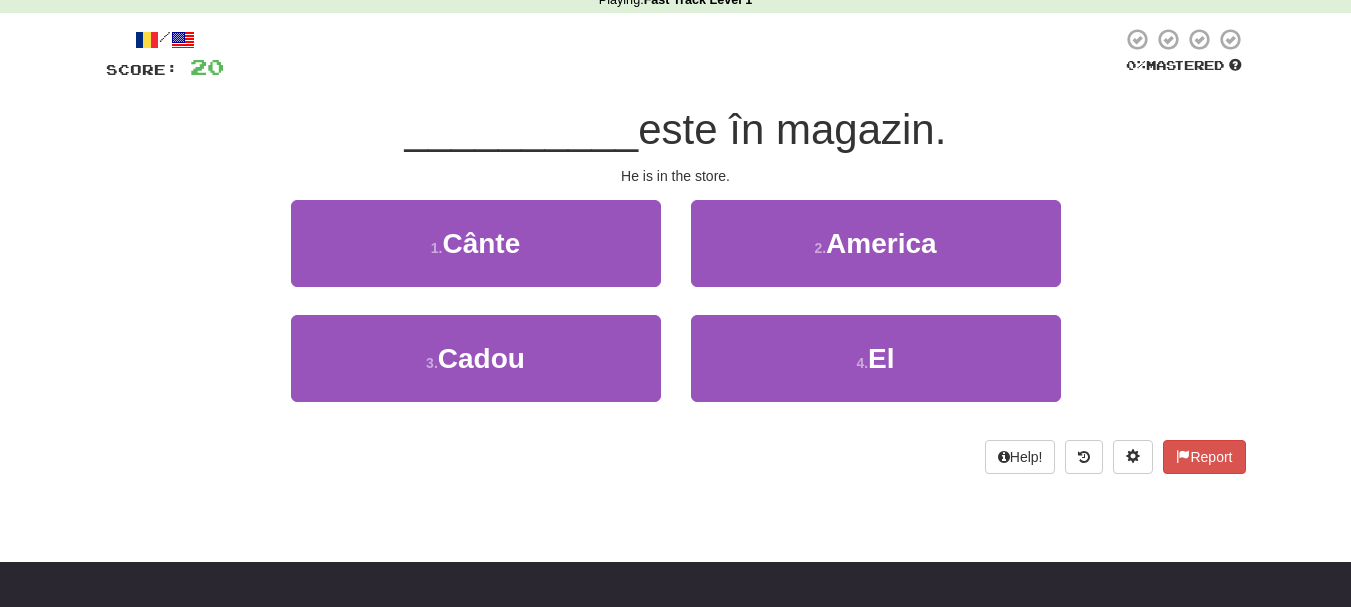 scroll, scrollTop: 87, scrollLeft: 0, axis: vertical 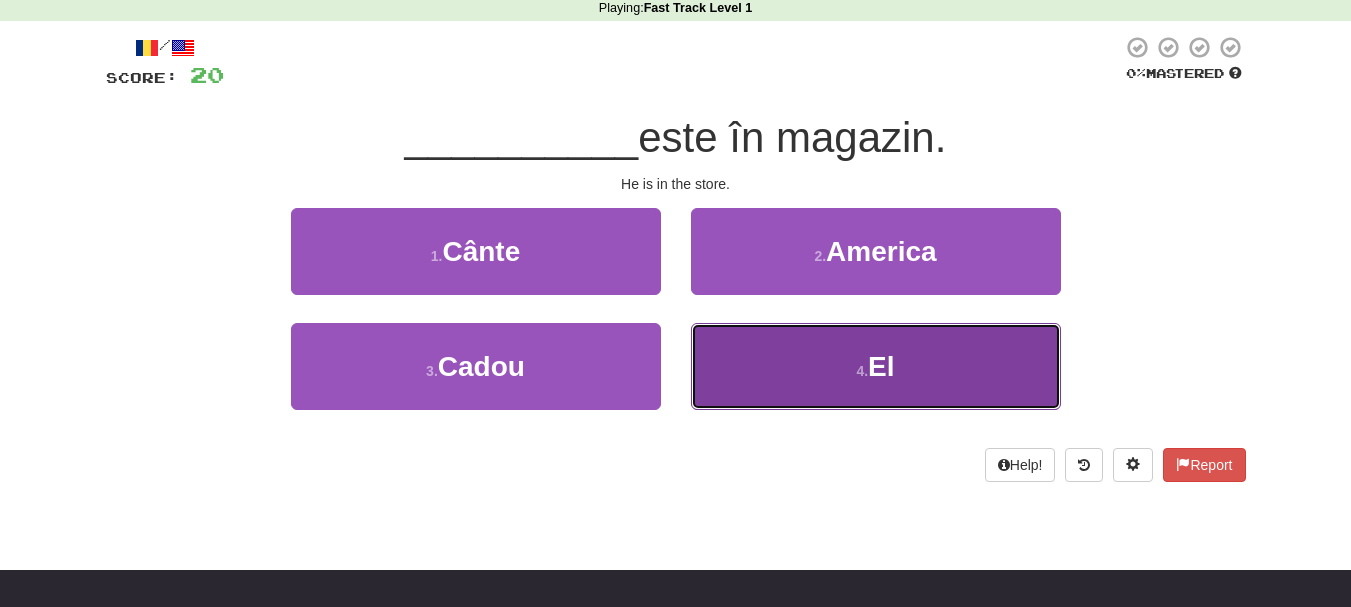 click on "4 .  El" at bounding box center [876, 366] 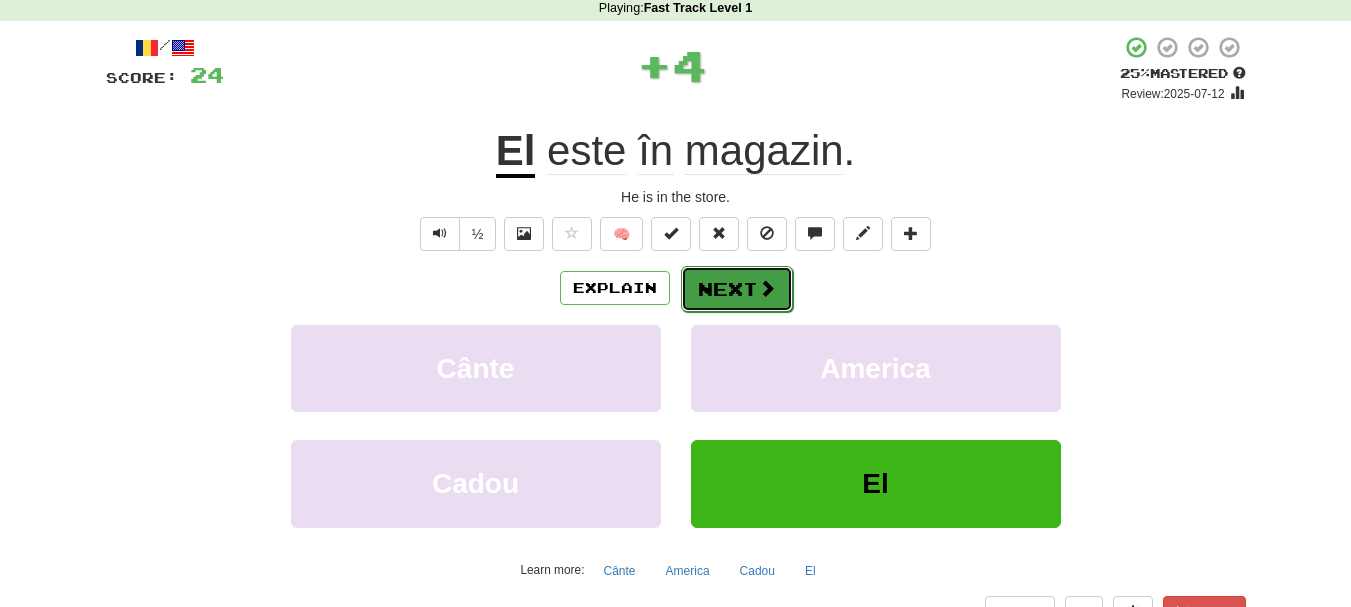 click on "Next" at bounding box center (737, 289) 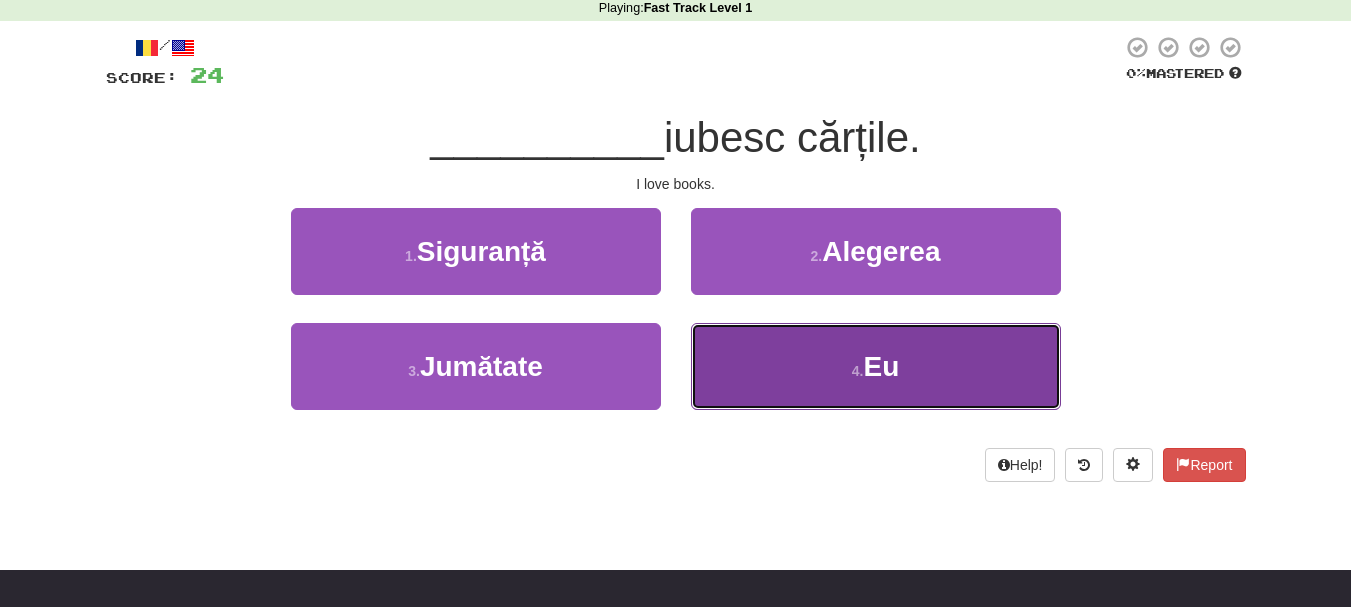 click on "4 .  Eu" at bounding box center [876, 366] 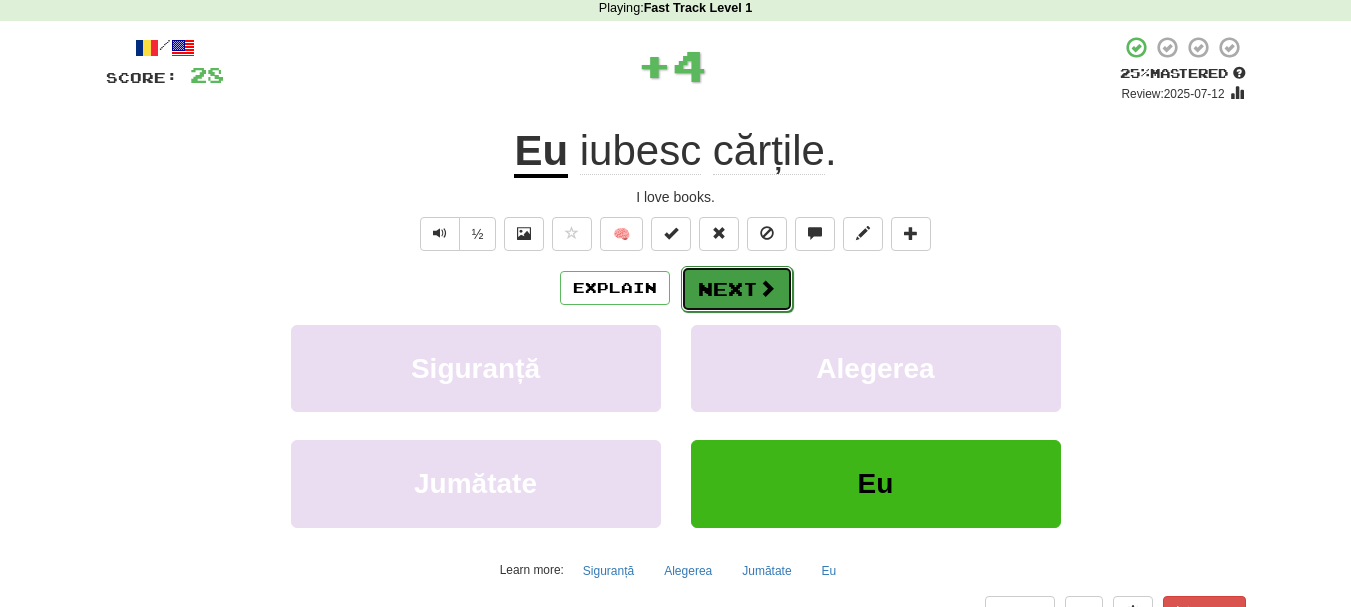 click on "Next" at bounding box center (737, 289) 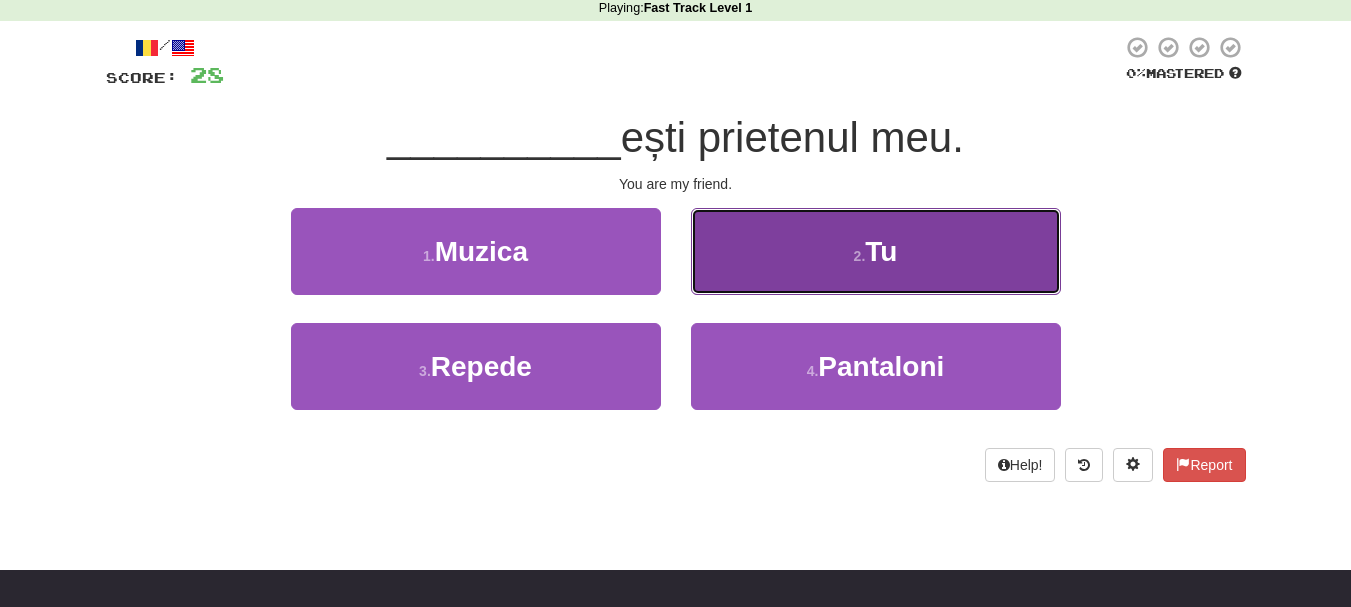 click on "2 .  Tu" at bounding box center (876, 251) 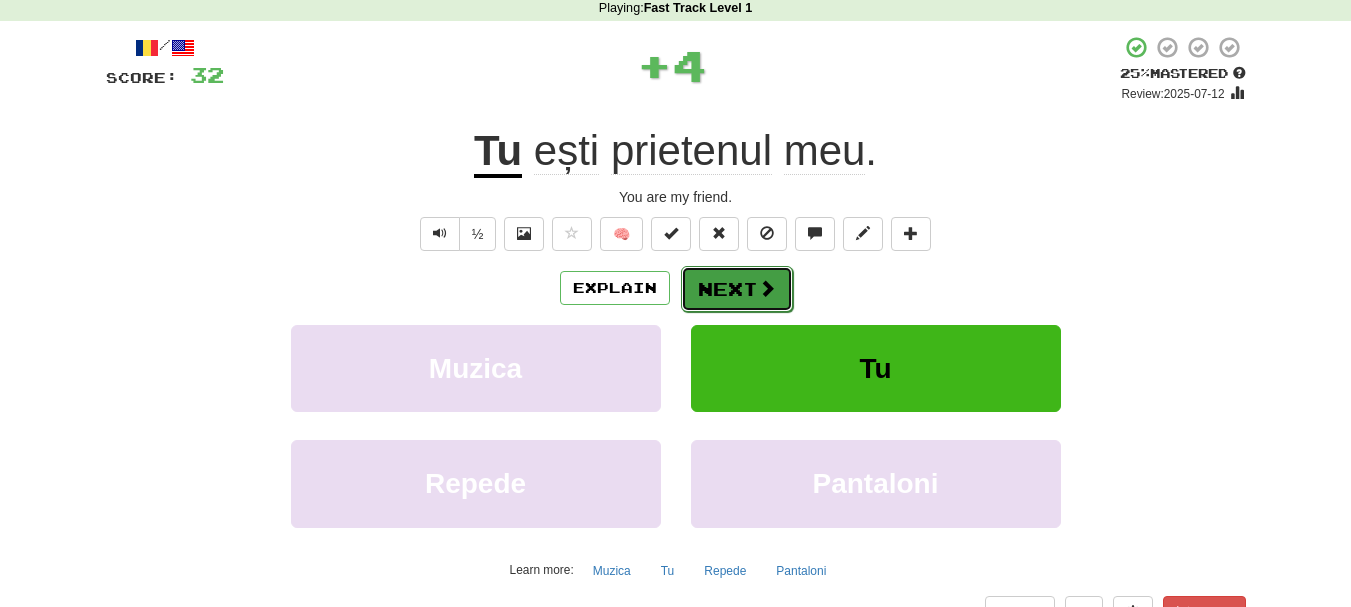click on "Next" at bounding box center [737, 289] 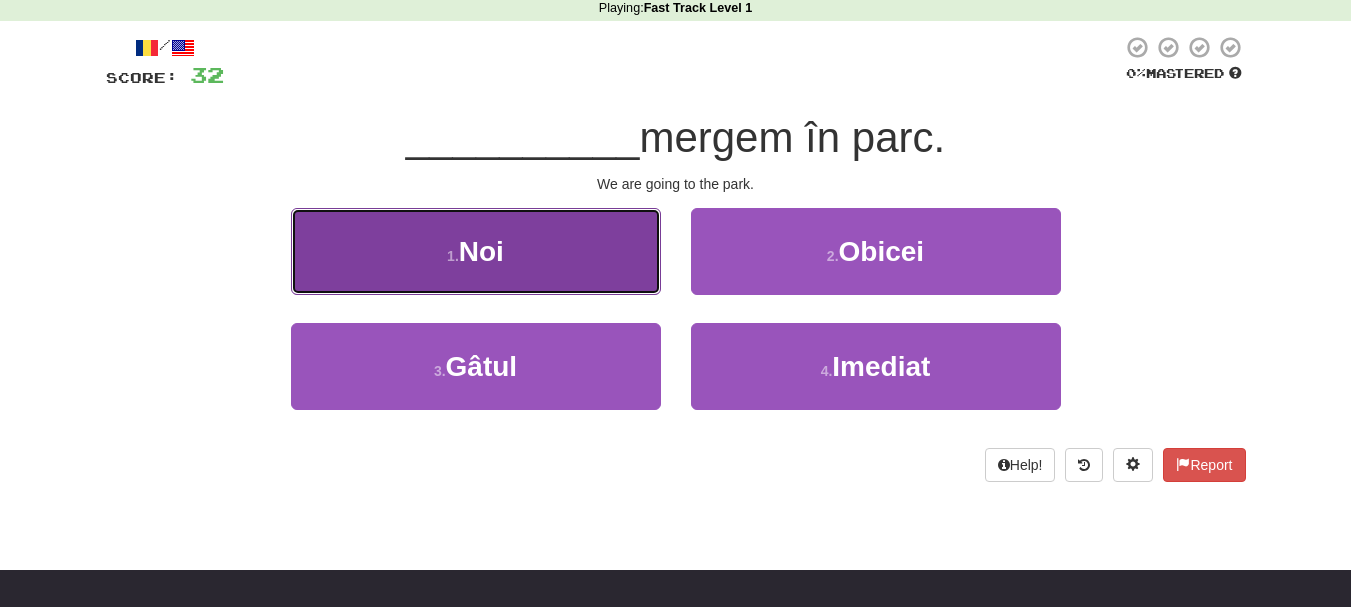 click on "Noi" at bounding box center [481, 251] 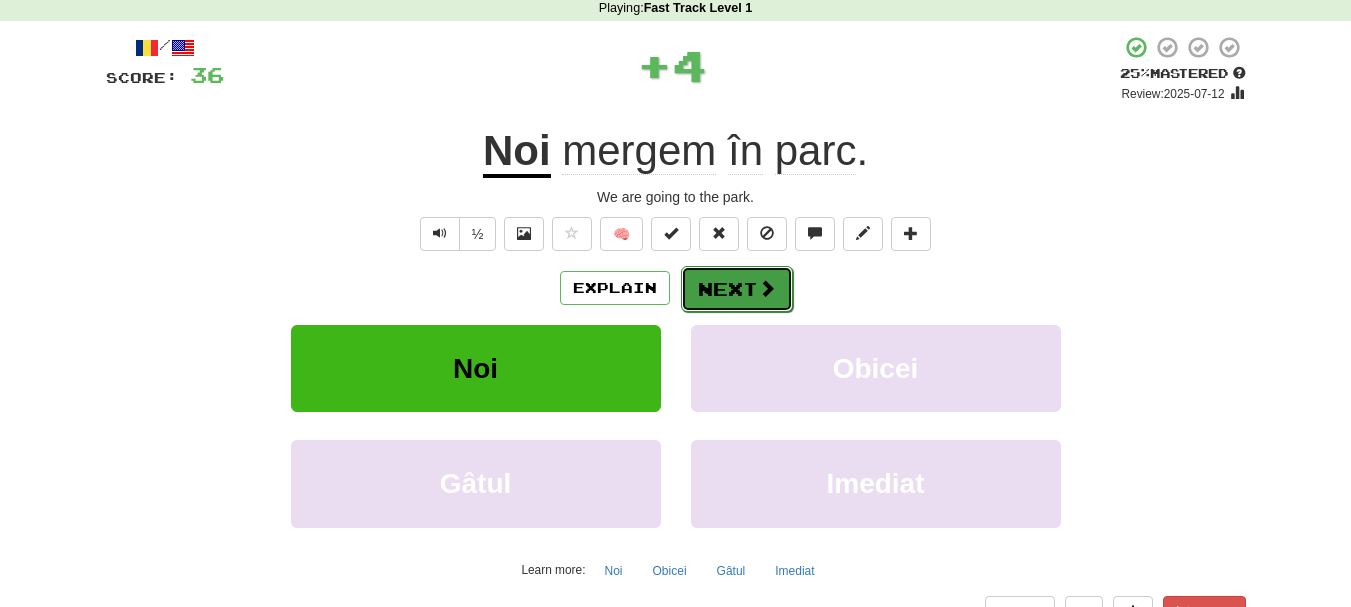 click at bounding box center [767, 288] 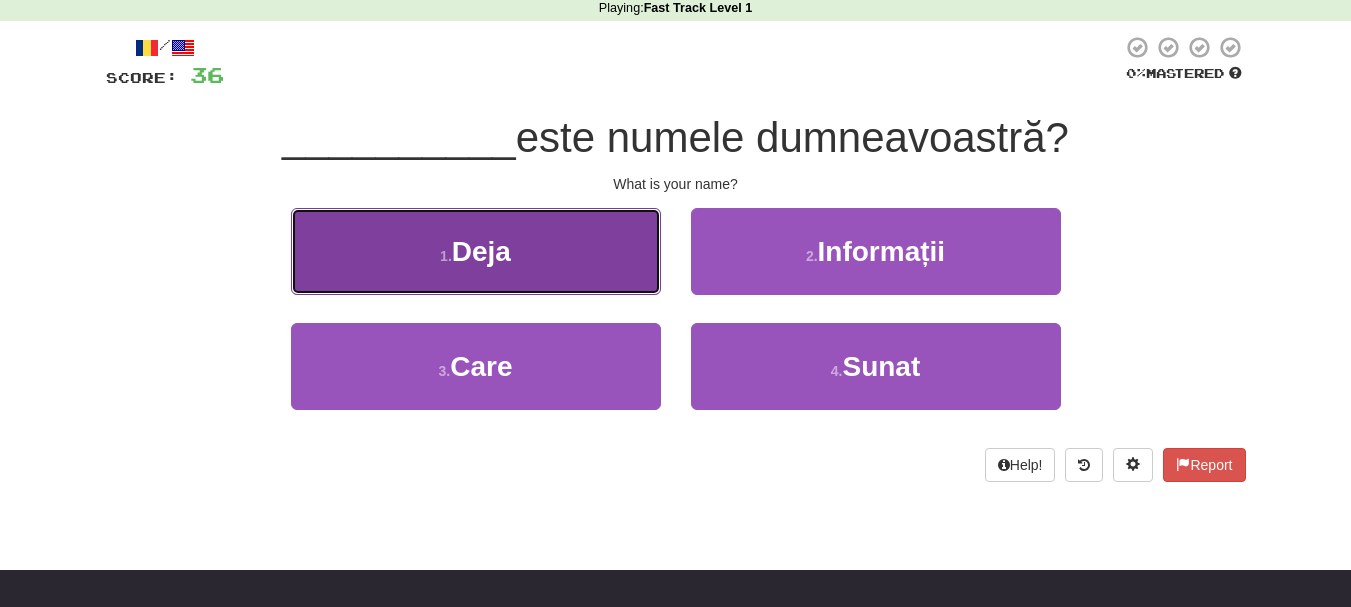 click on "1 .  Deja" at bounding box center (476, 251) 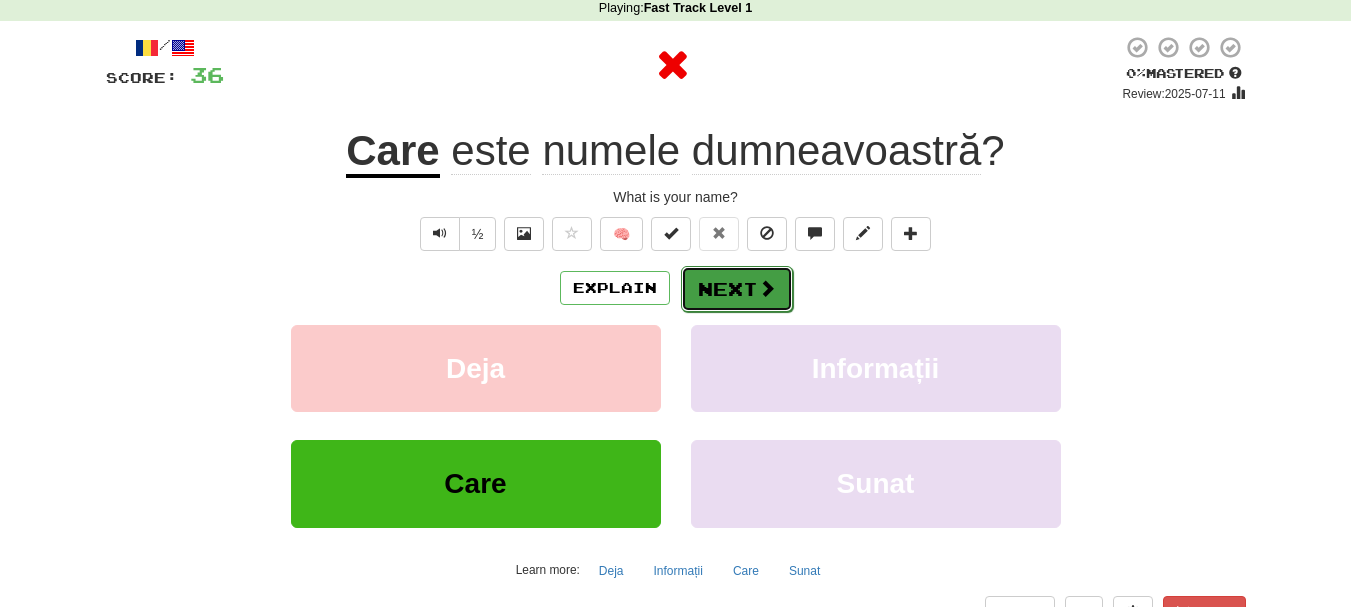 click on "Next" at bounding box center (737, 289) 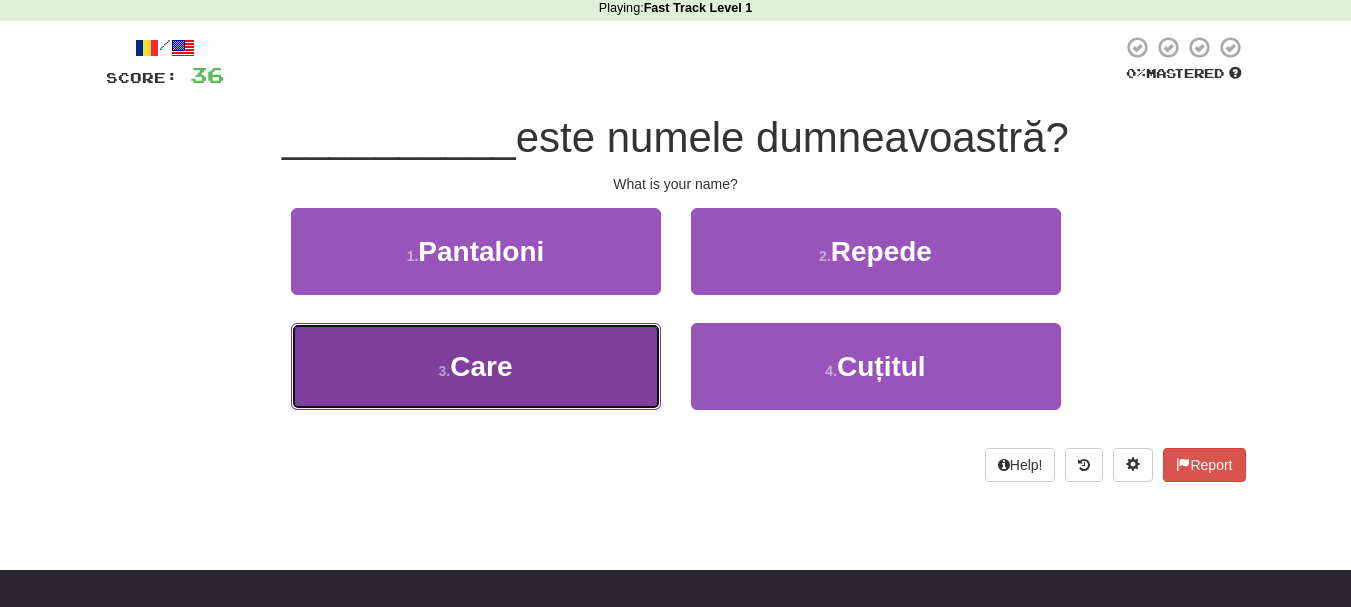 click on "Care" at bounding box center (481, 366) 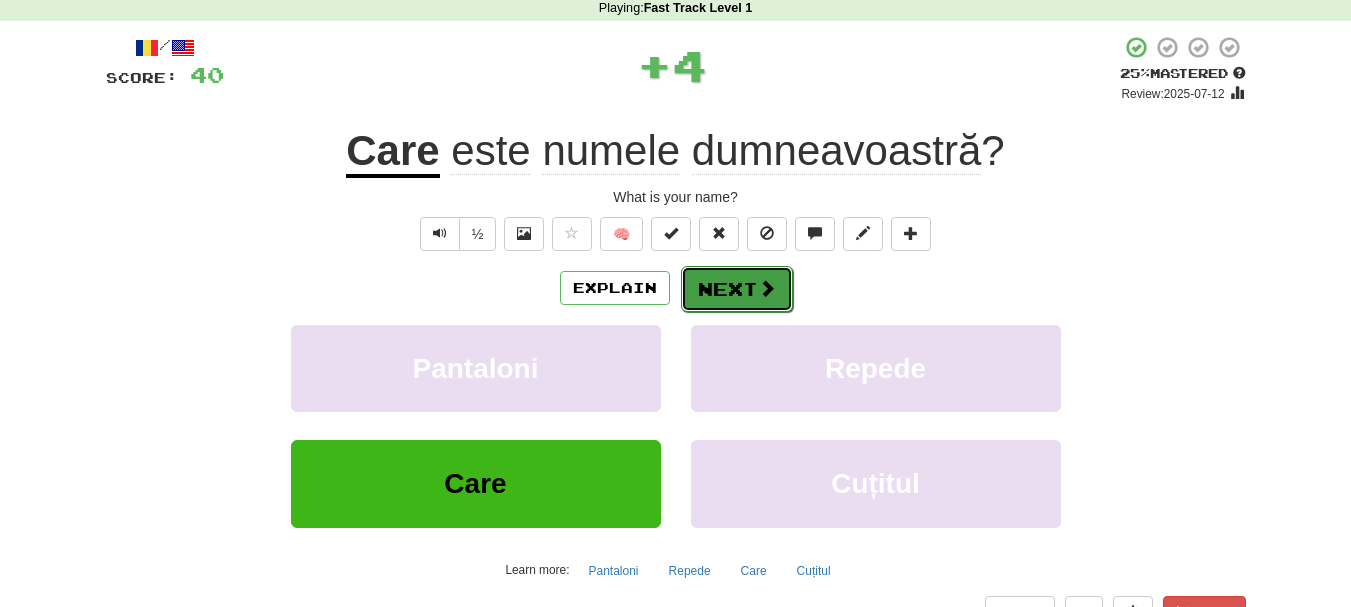 click on "Next" at bounding box center [737, 289] 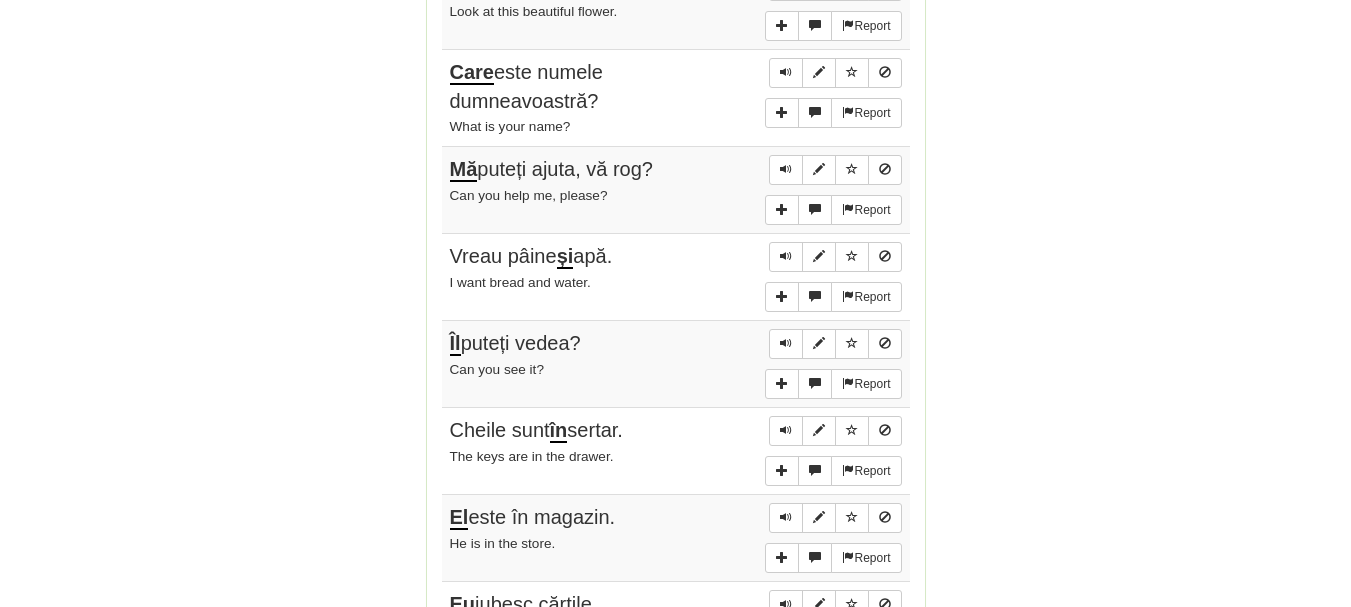scroll, scrollTop: 1387, scrollLeft: 0, axis: vertical 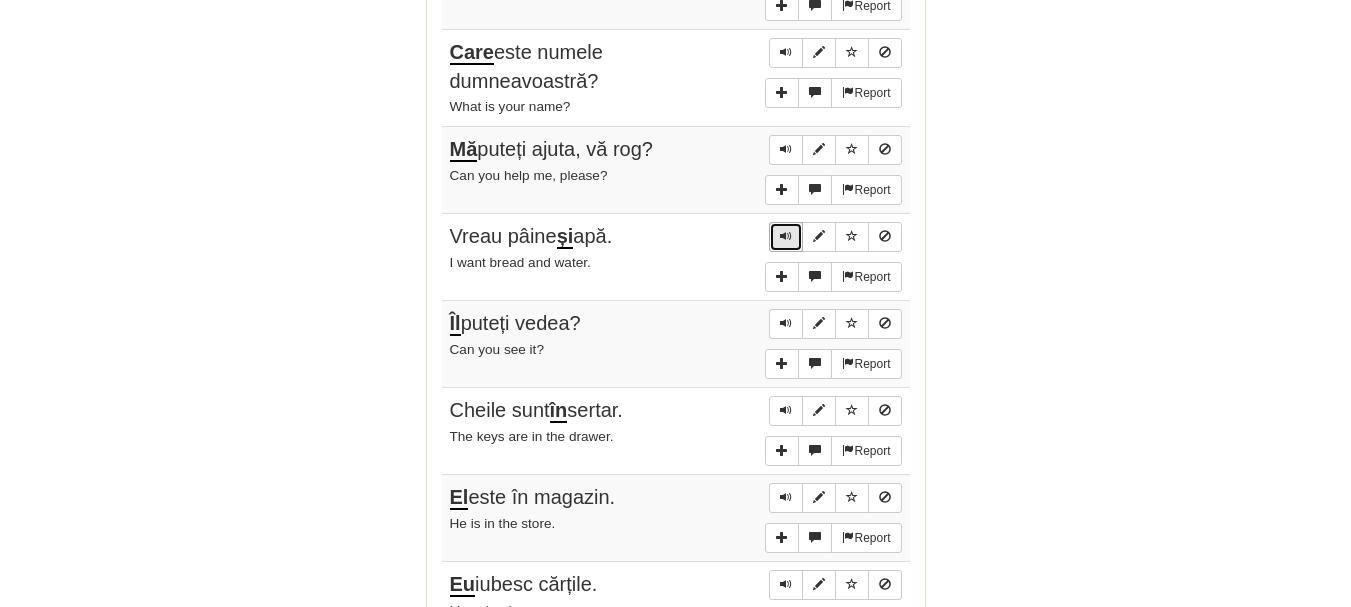click at bounding box center (786, 236) 